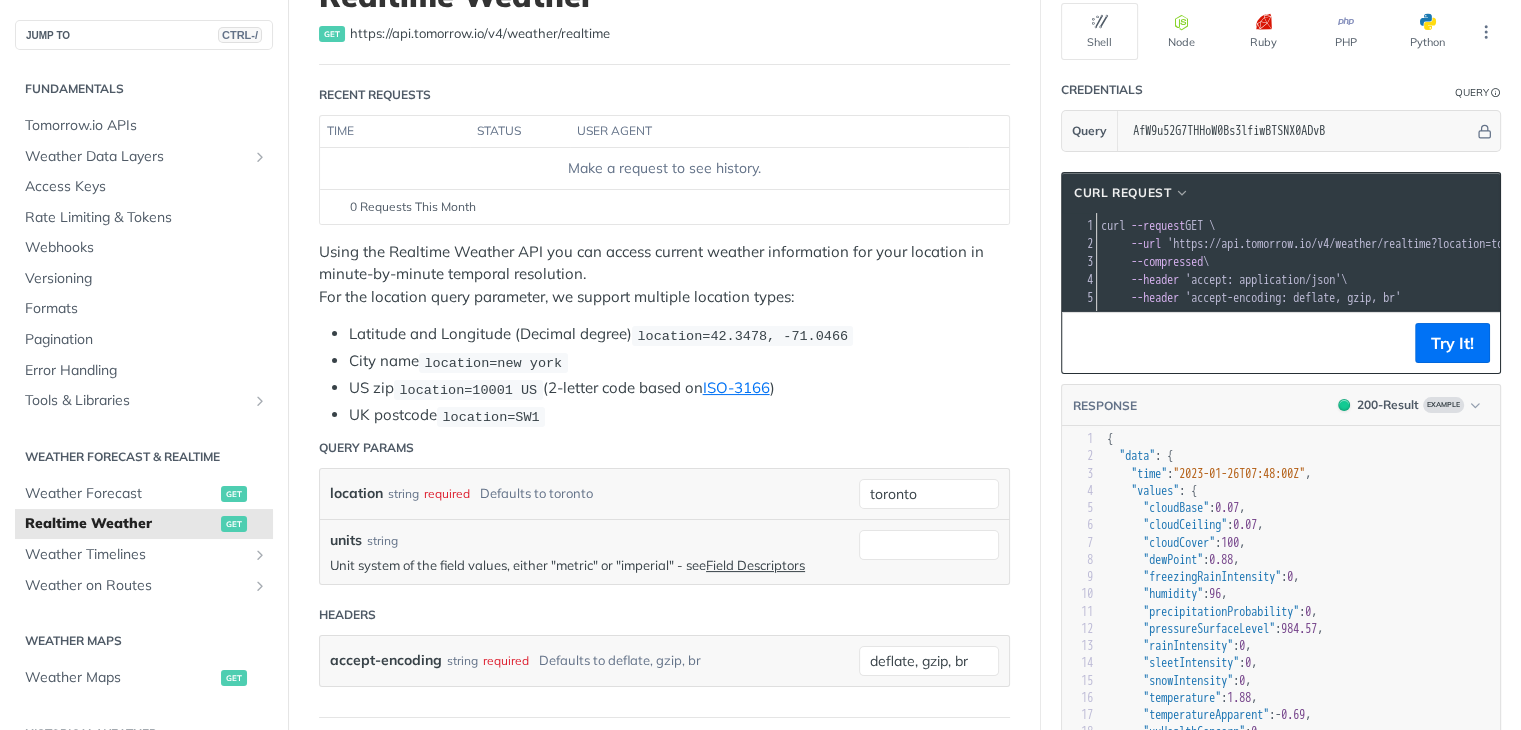 scroll, scrollTop: 164, scrollLeft: 0, axis: vertical 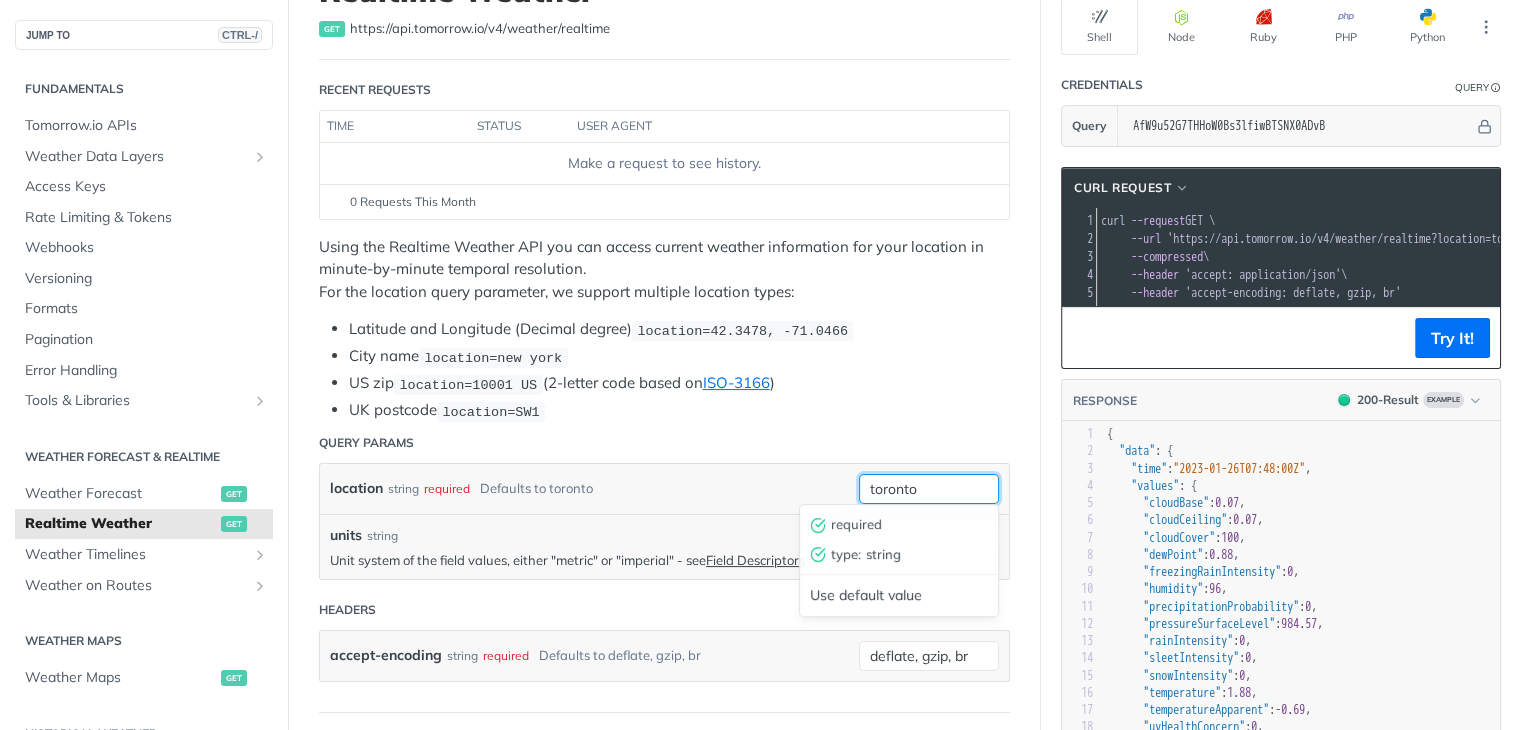 click on "toronto" at bounding box center (929, 489) 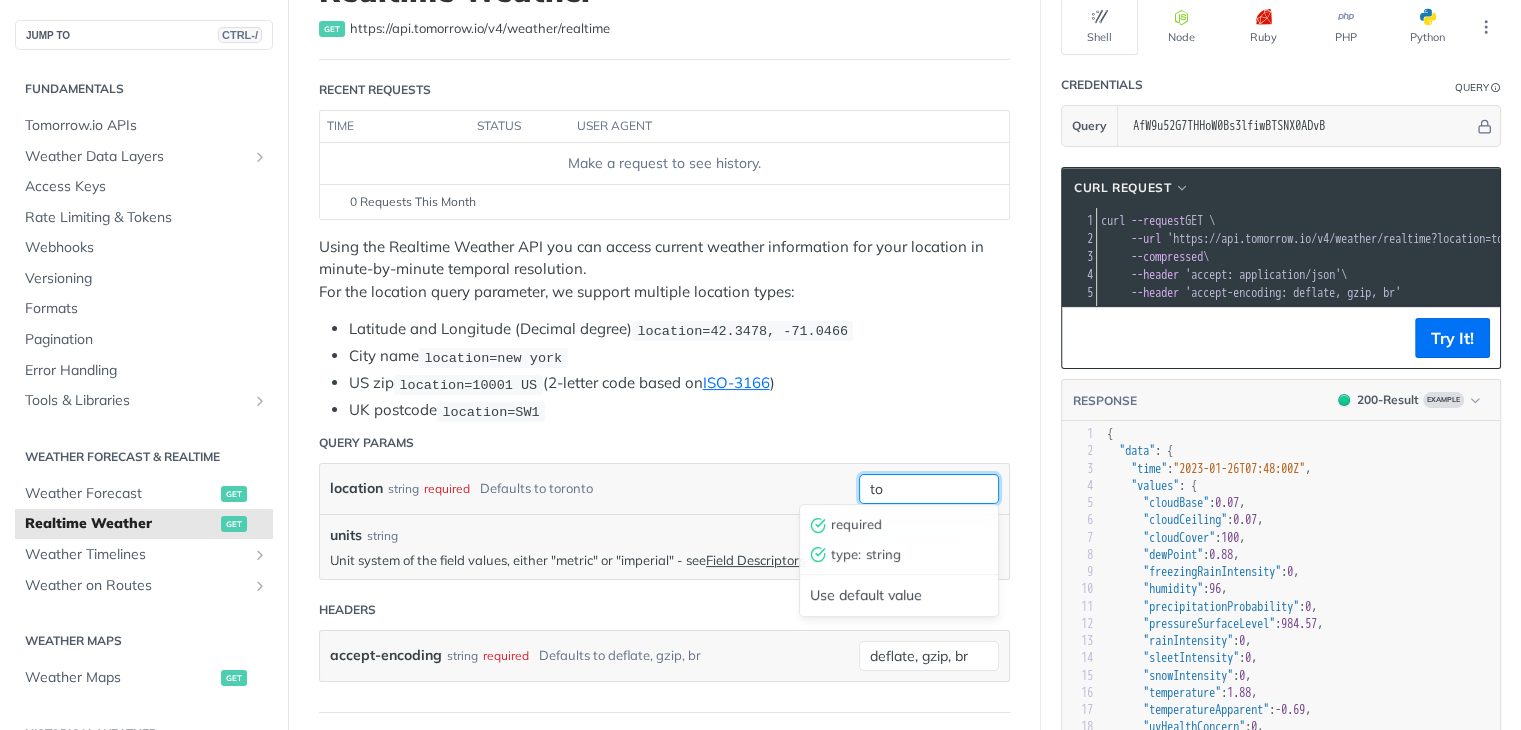 type on "t" 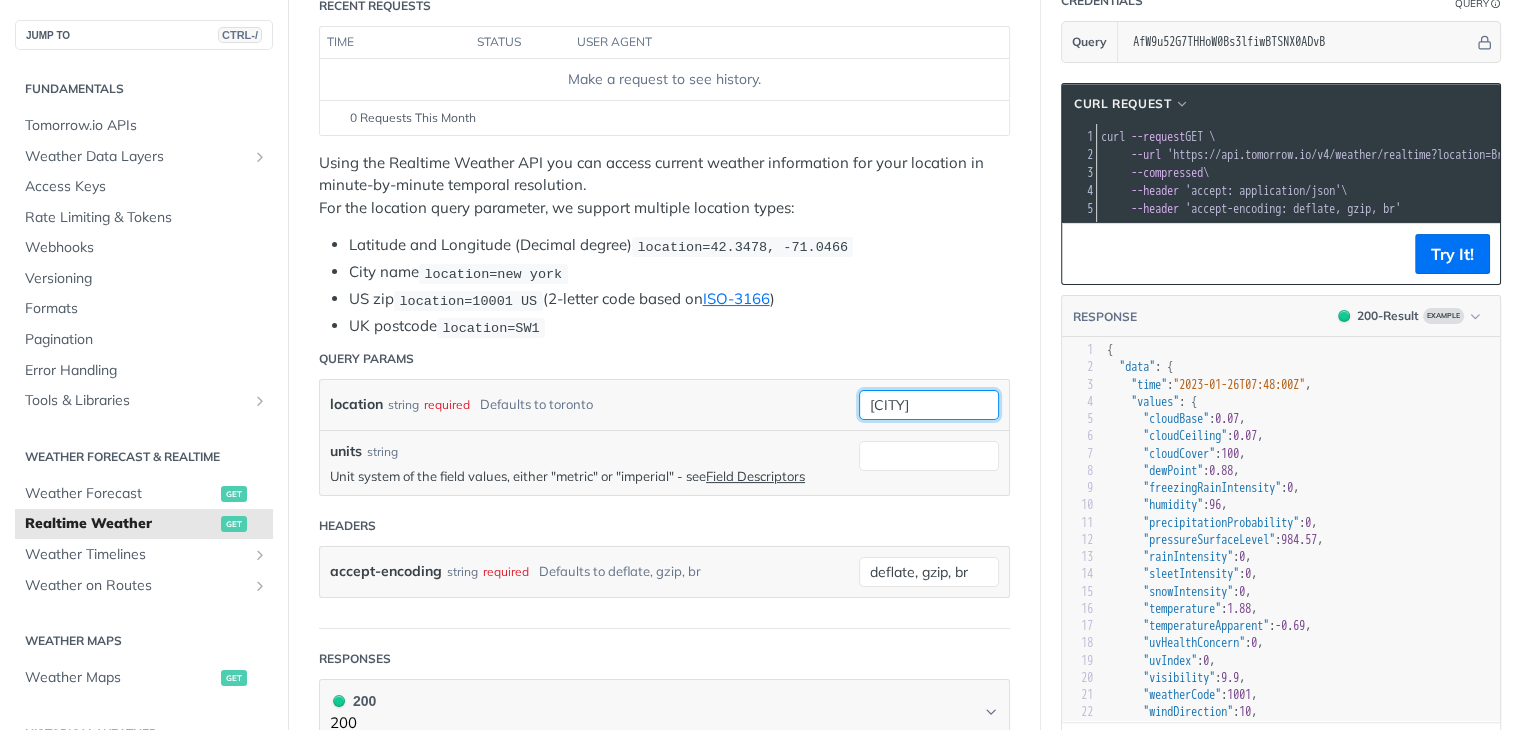 scroll, scrollTop: 251, scrollLeft: 0, axis: vertical 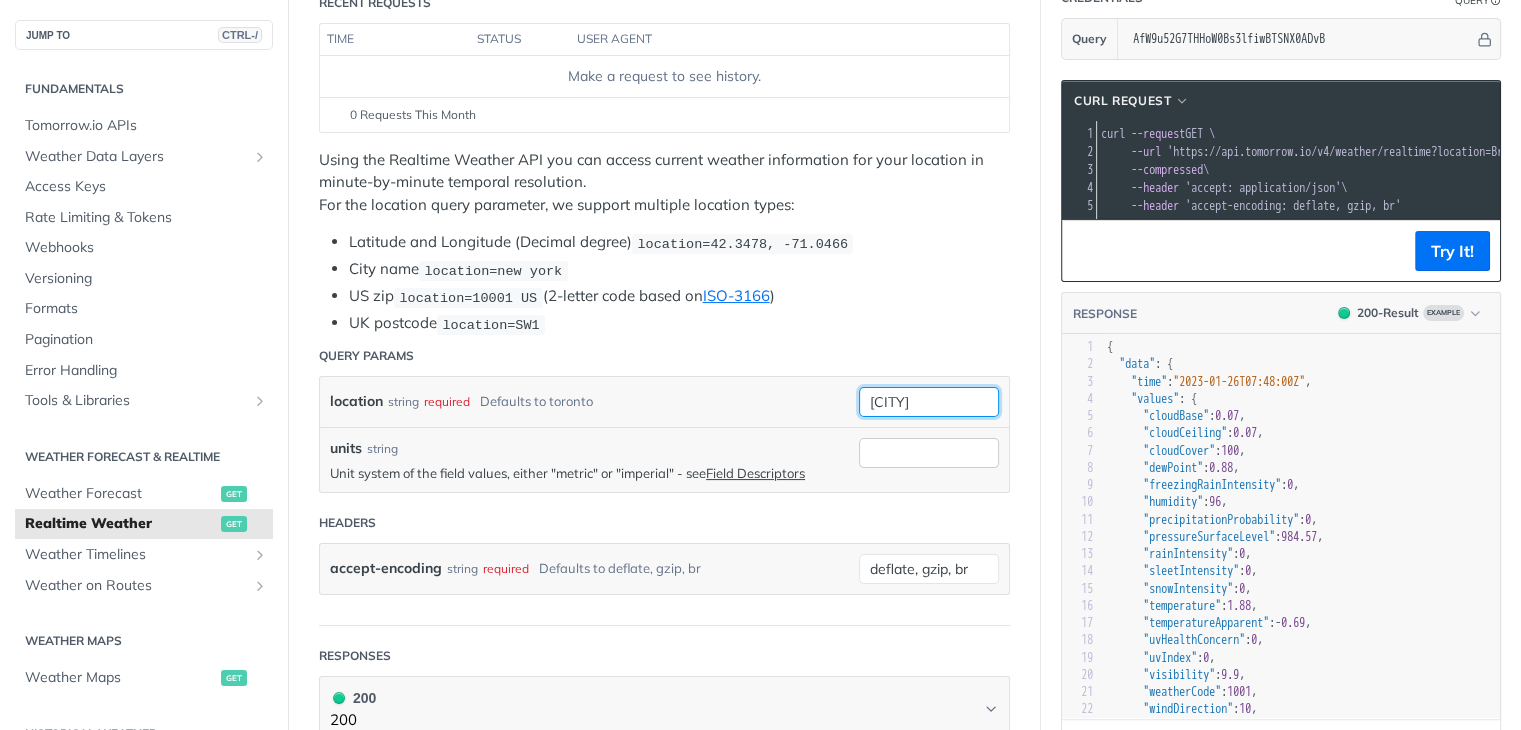 type on "[CITY]" 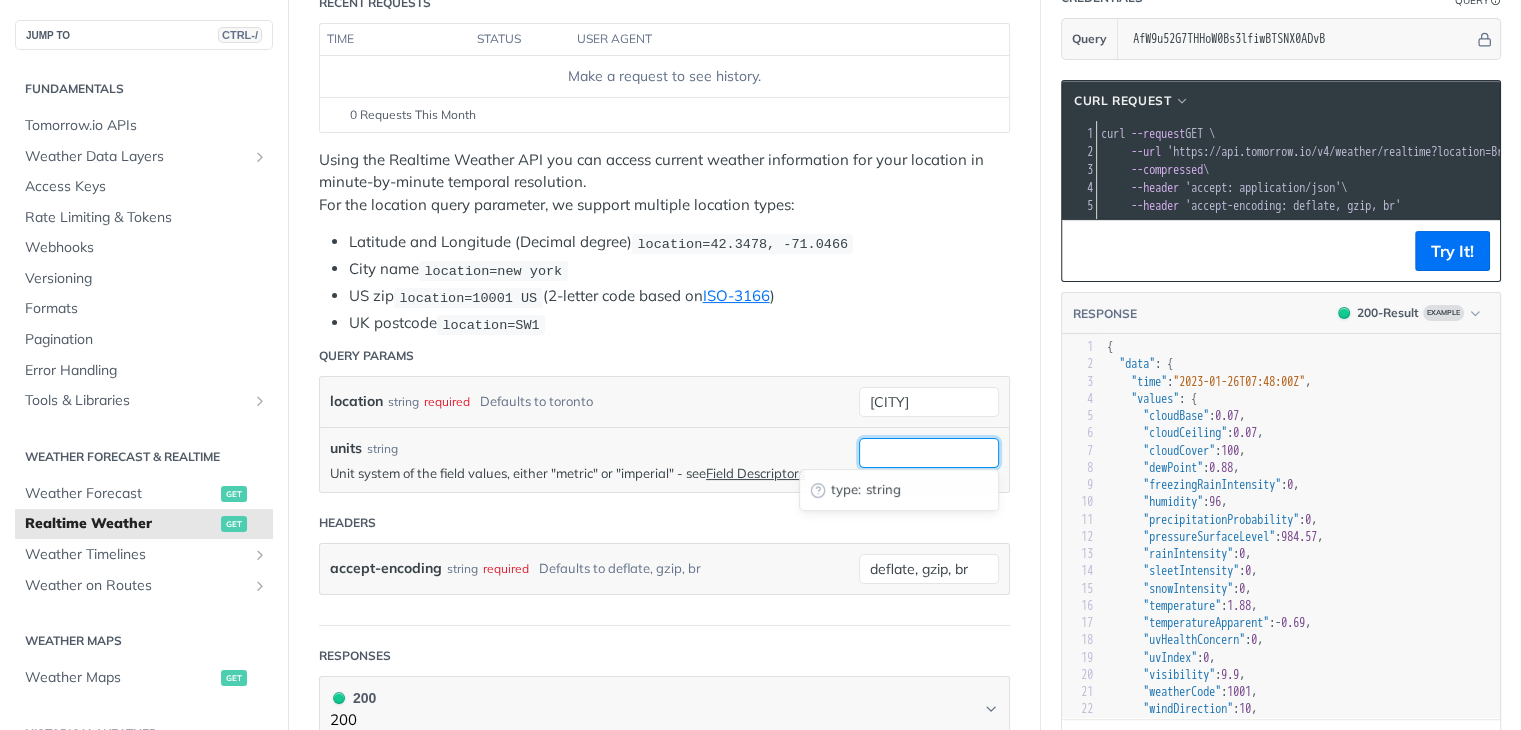 click on "units" at bounding box center (929, 453) 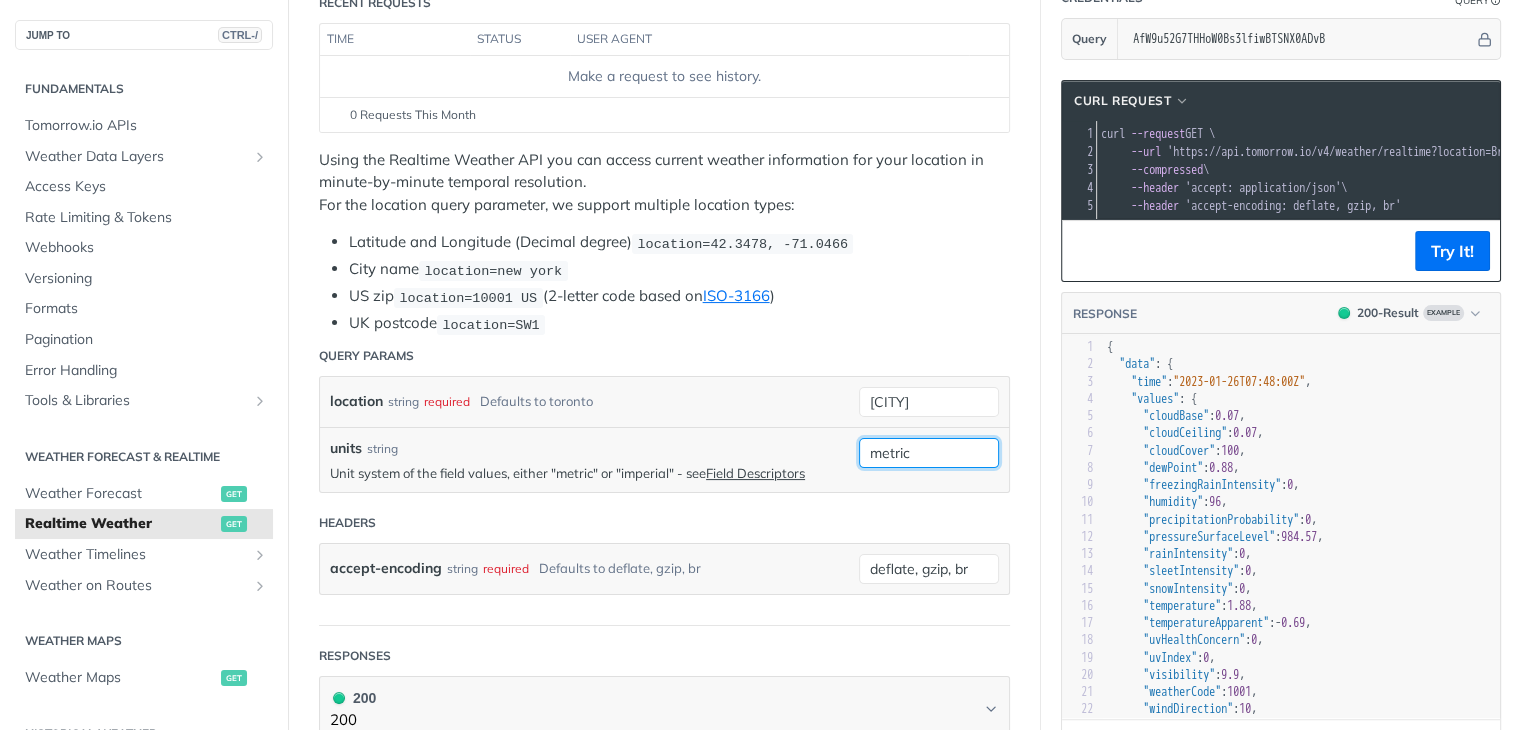type on "metric" 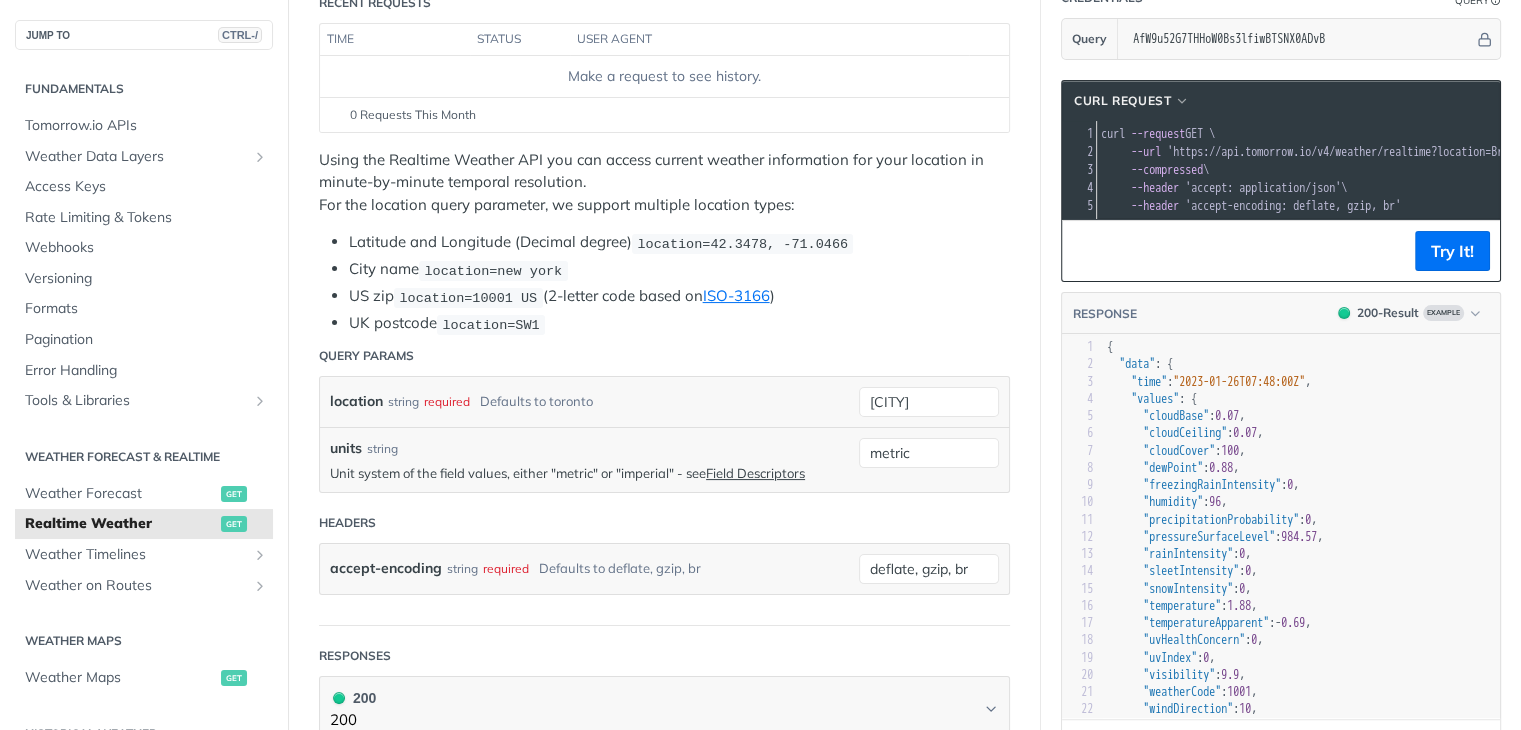 click on "Headers" at bounding box center [664, 523] 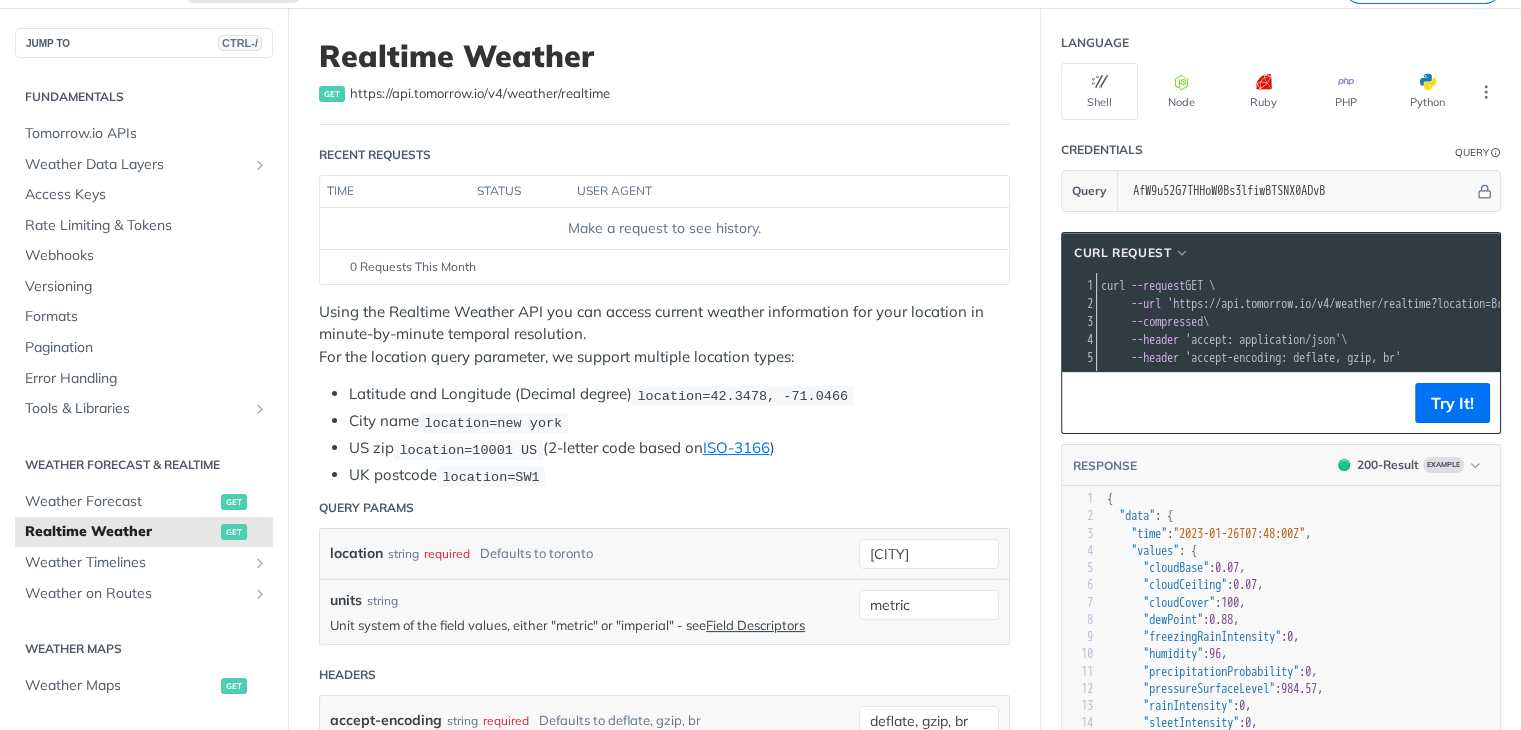 scroll, scrollTop: 94, scrollLeft: 0, axis: vertical 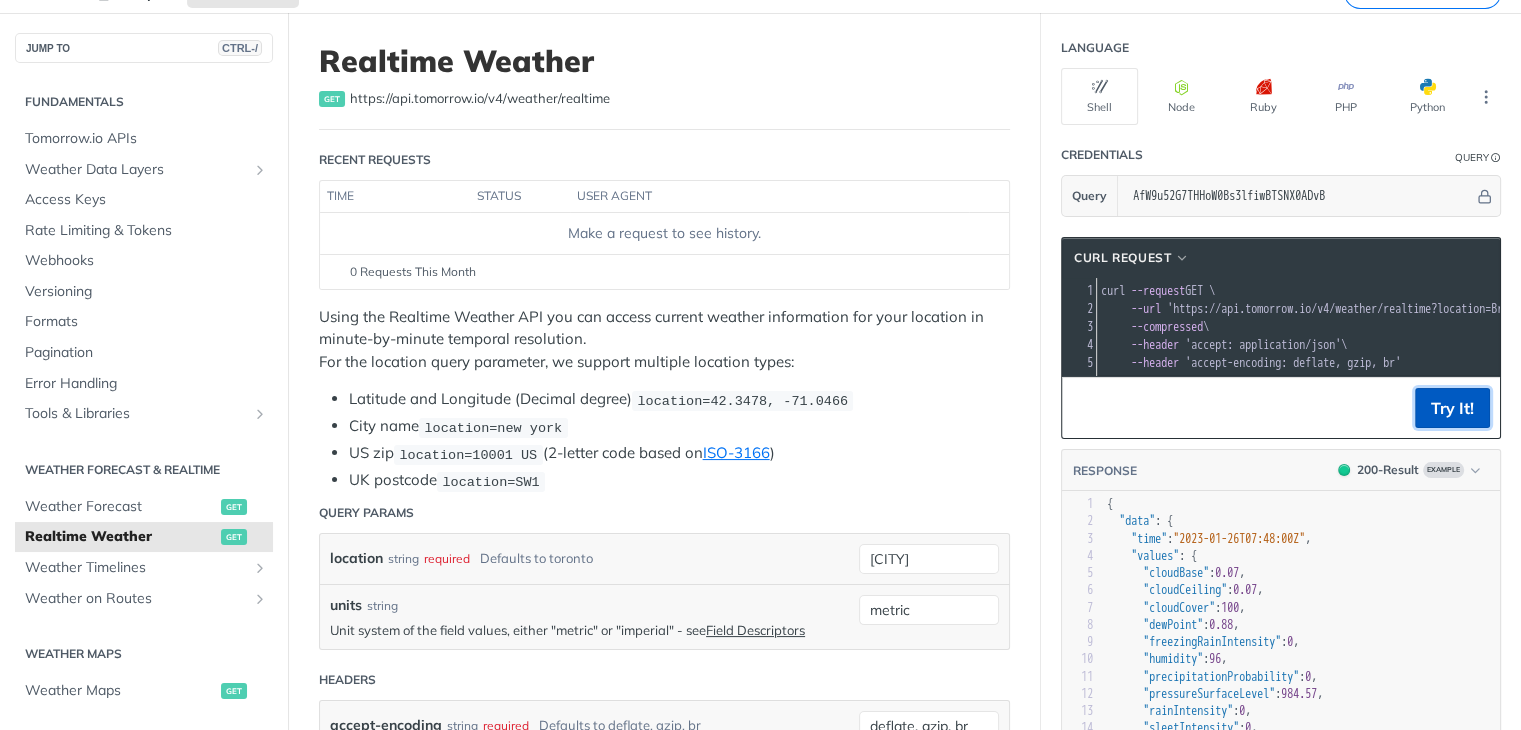 click on "Try It!" at bounding box center (1452, 408) 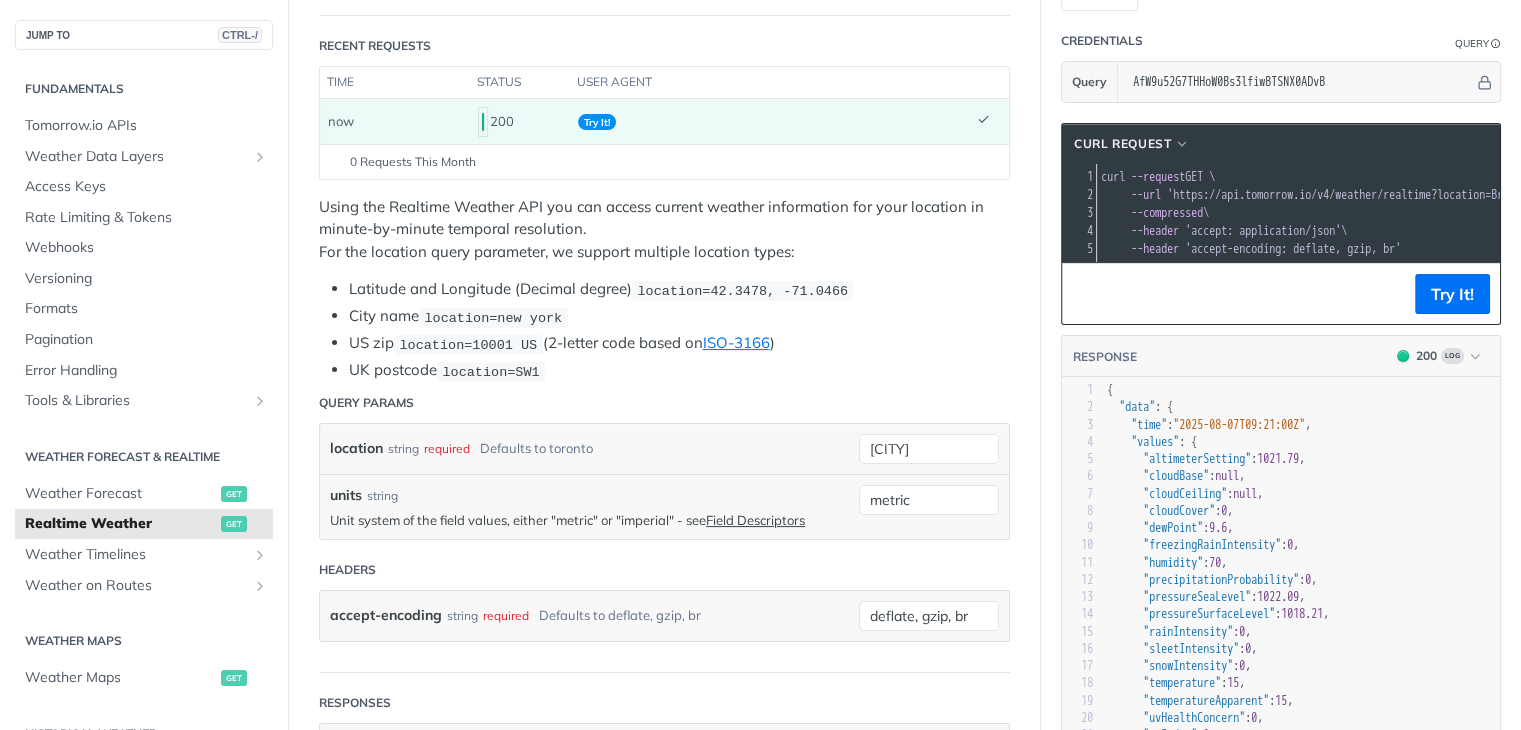 scroll, scrollTop: 210, scrollLeft: 0, axis: vertical 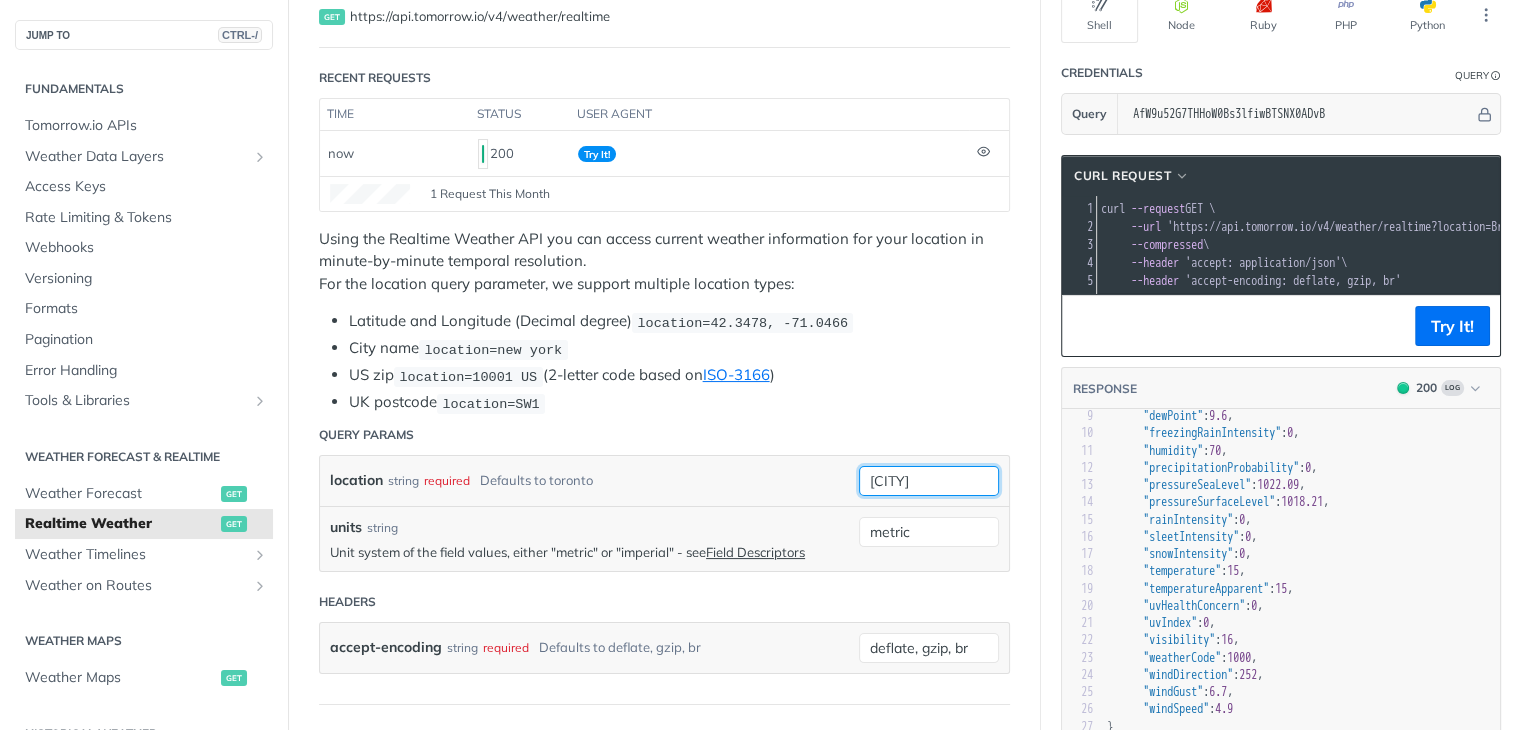 click on "[CITY]" at bounding box center [929, 481] 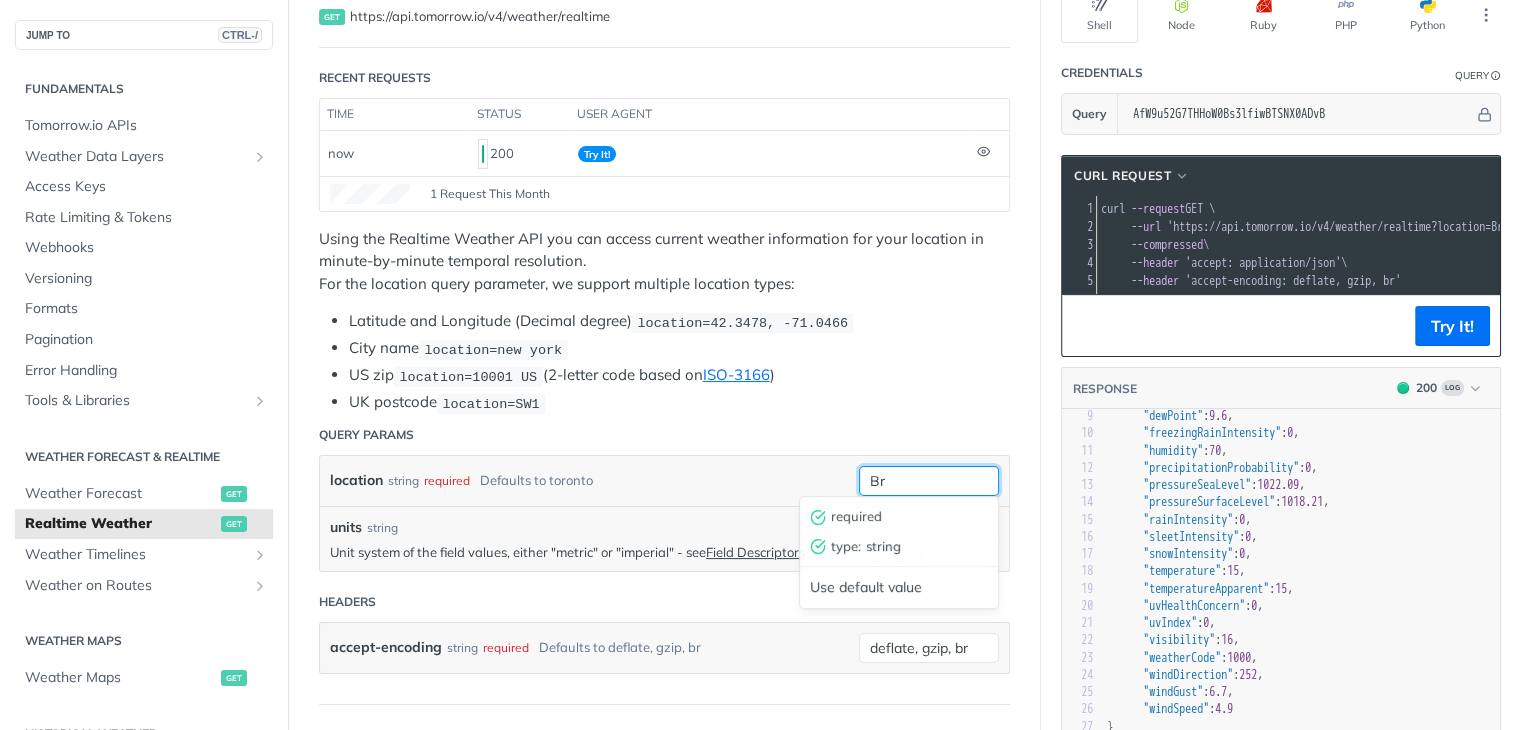 type on "B" 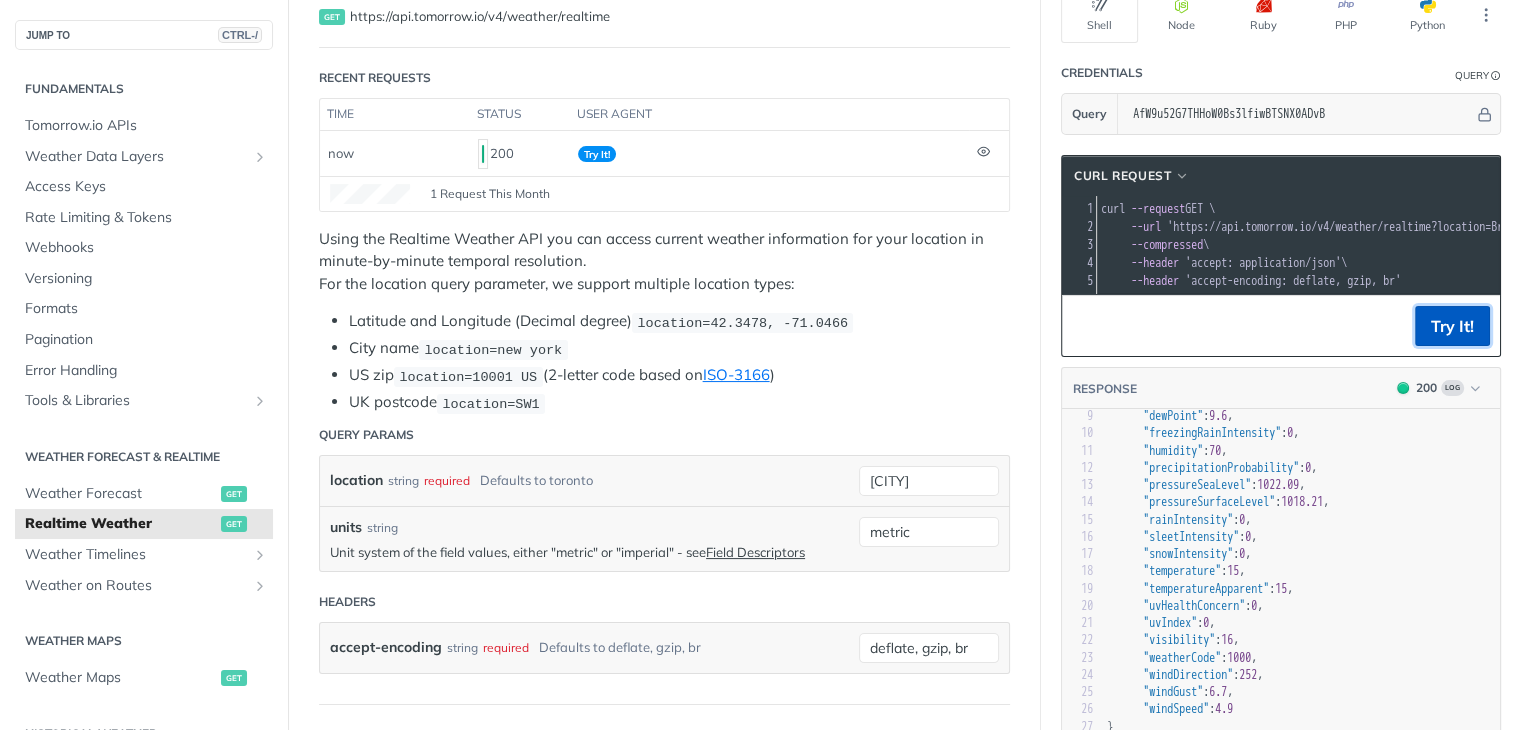click on "Try It!" at bounding box center (1452, 326) 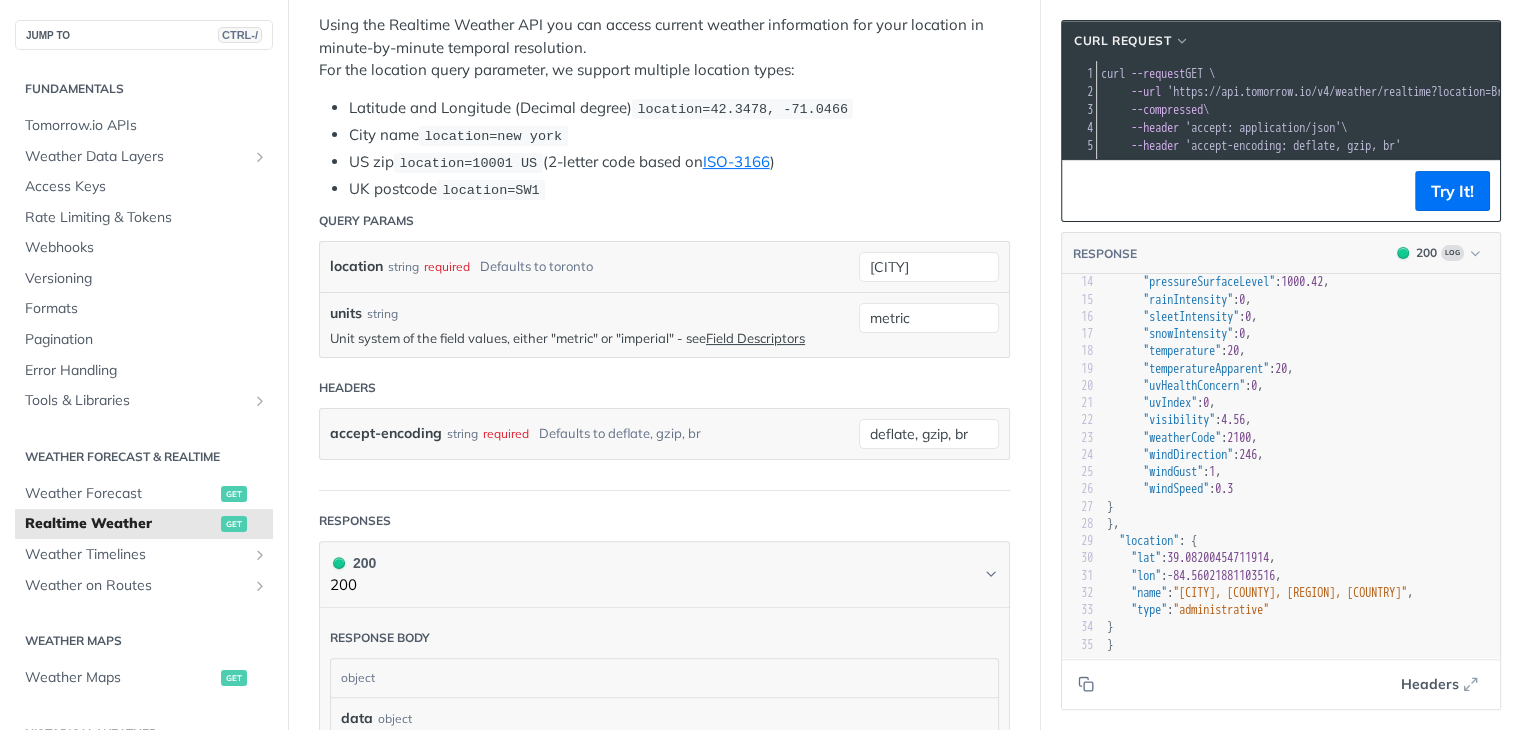 scroll, scrollTop: 436, scrollLeft: 0, axis: vertical 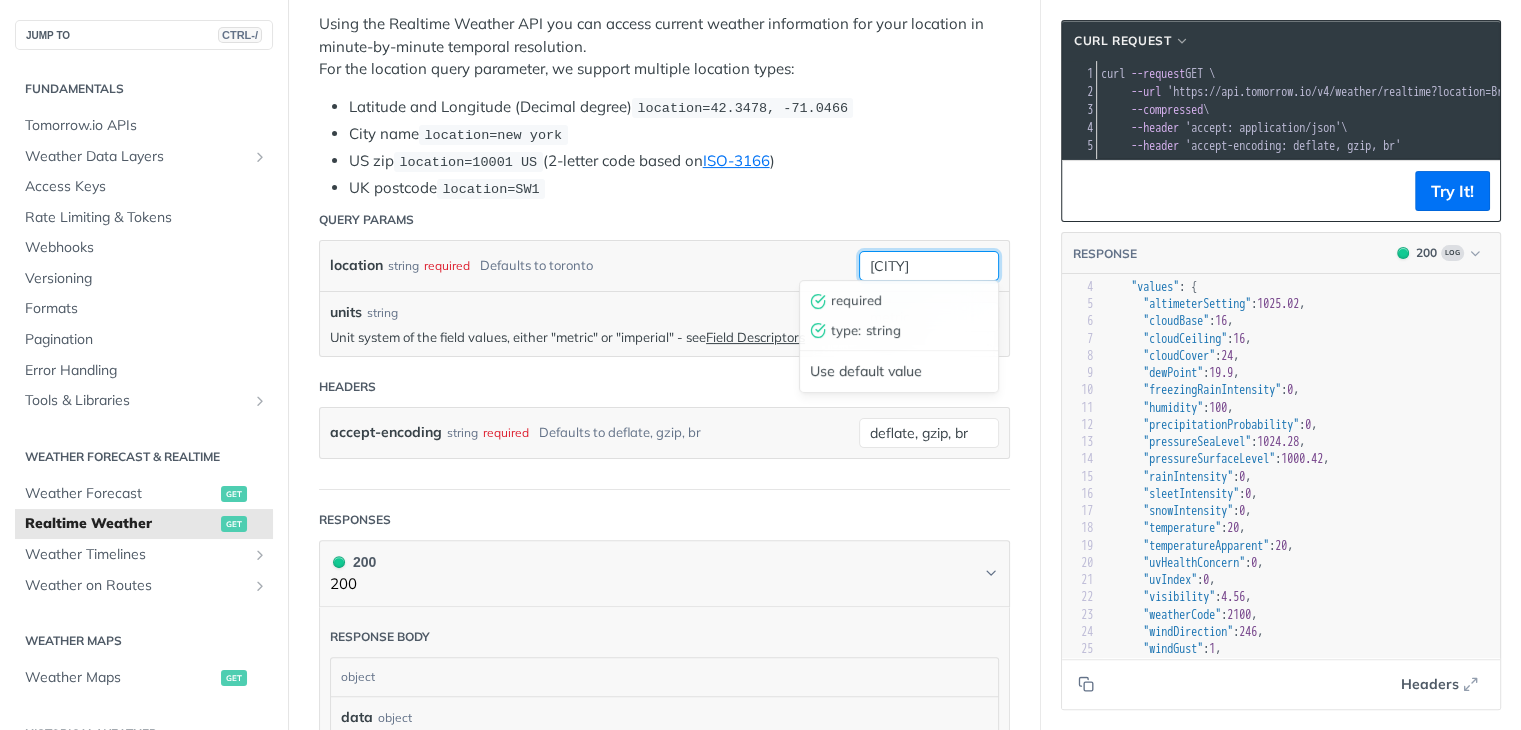 drag, startPoint x: 974, startPoint y: 259, endPoint x: 646, endPoint y: 289, distance: 329.36908 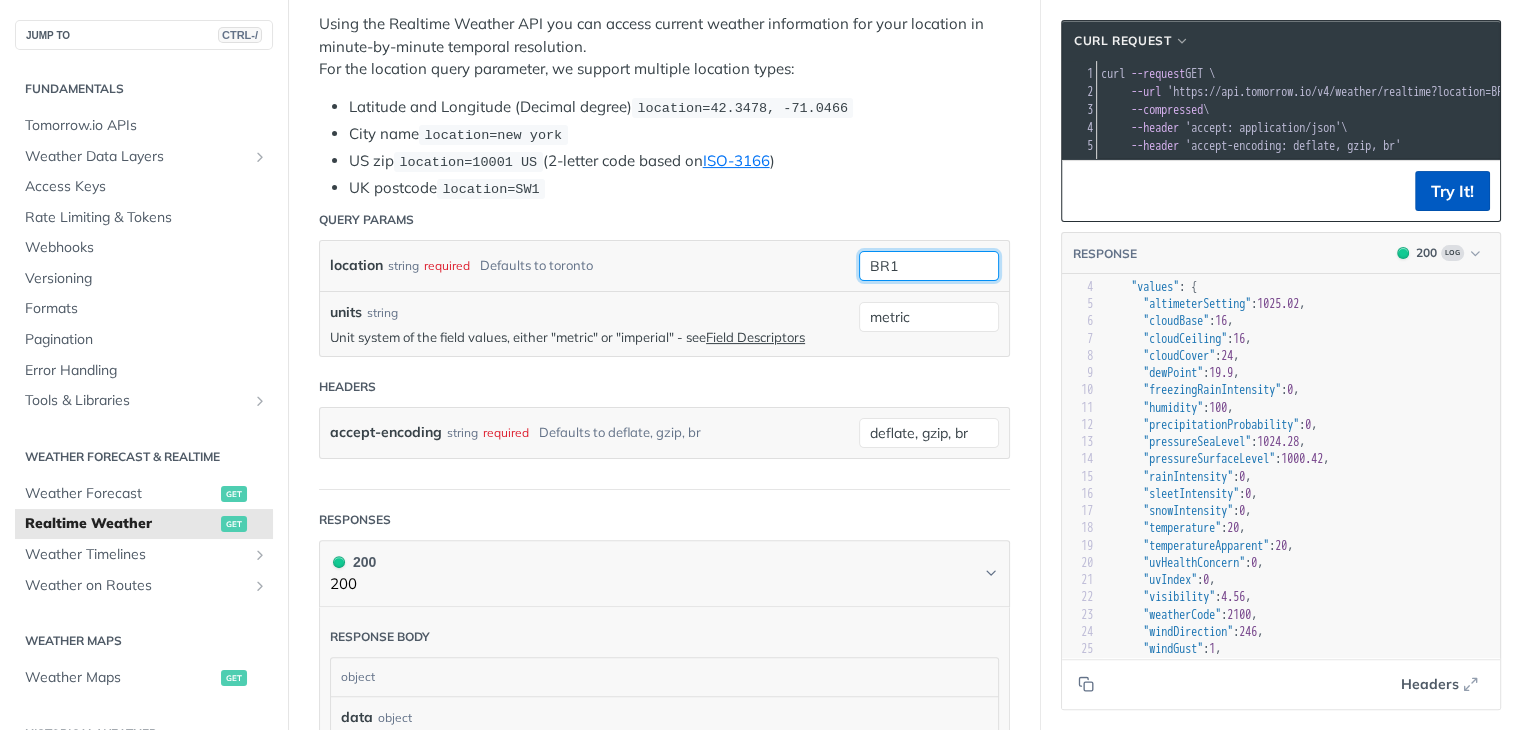 type on "BR1" 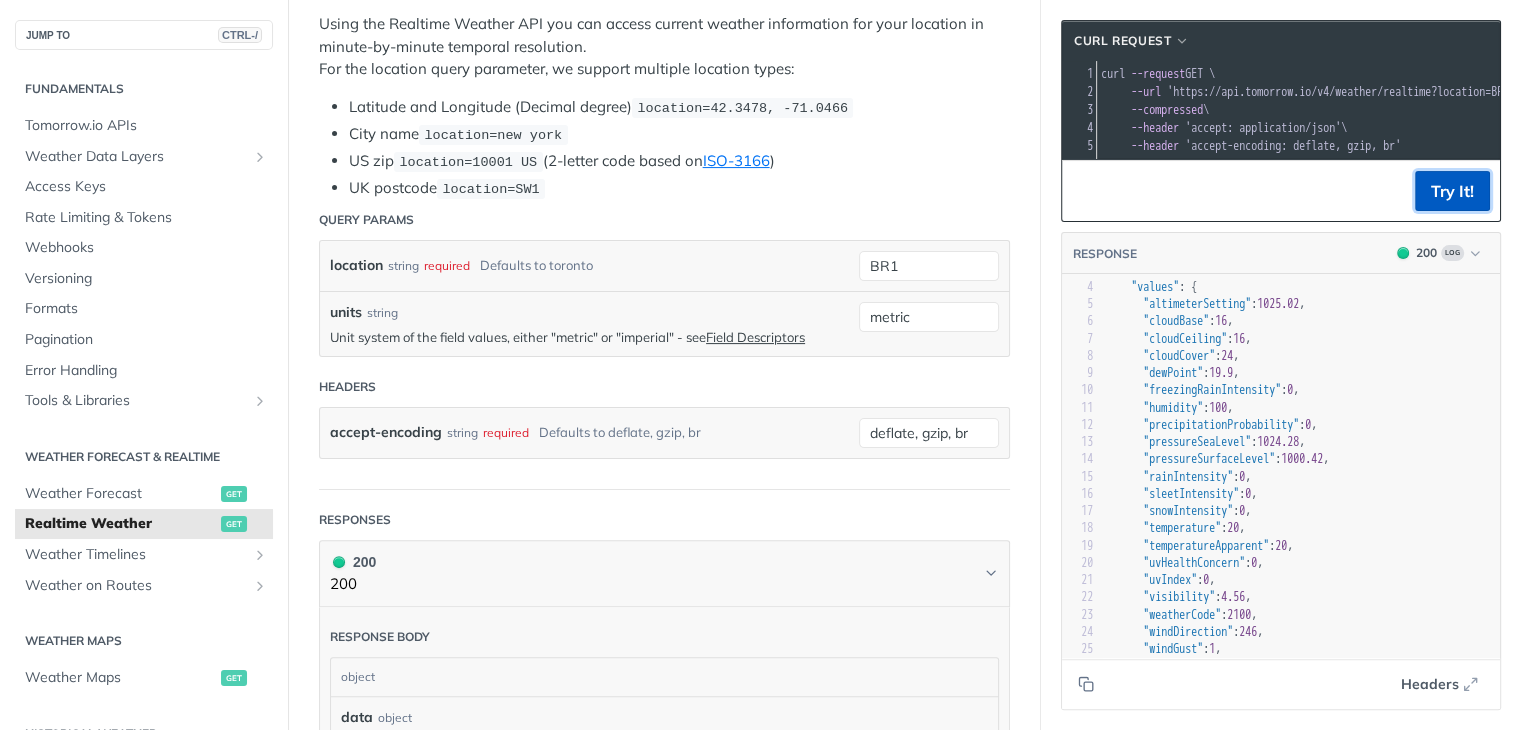 click on "Try It!" at bounding box center [1452, 191] 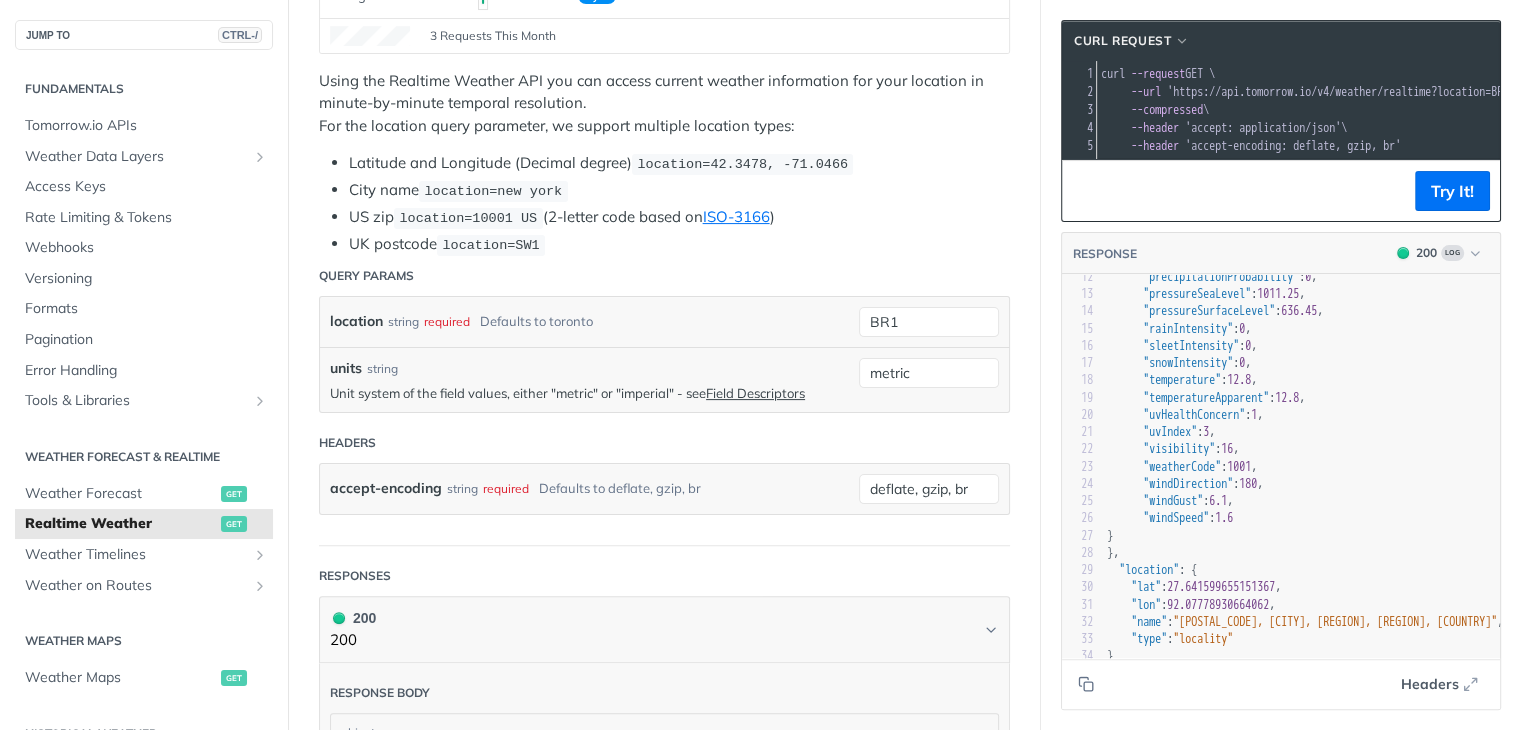 click on "Unit system of the field values, either "metric" or "imperial" - see  Field Descriptors" at bounding box center [589, 393] 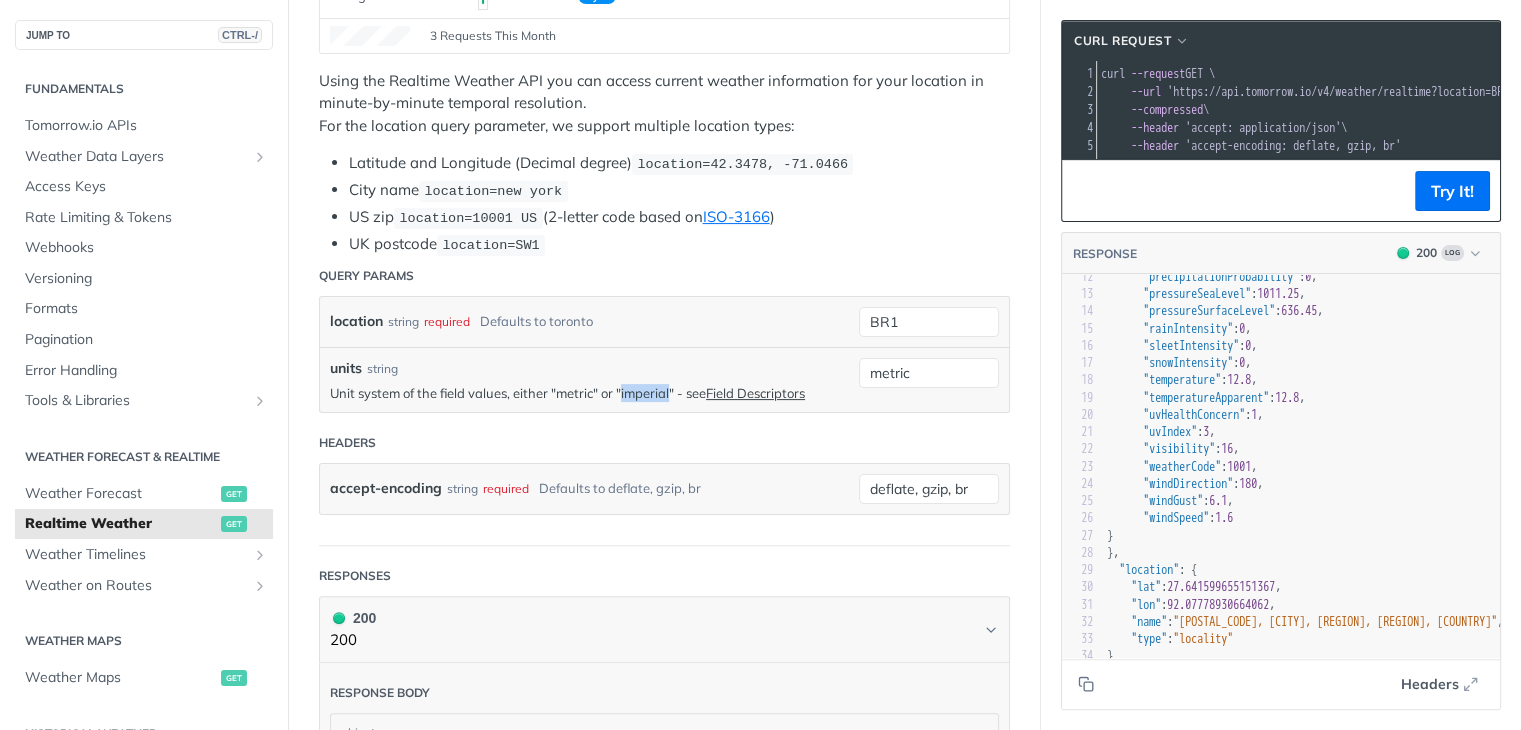 click on "Unit system of the field values, either "metric" or "imperial" - see  Field Descriptors" at bounding box center [589, 393] 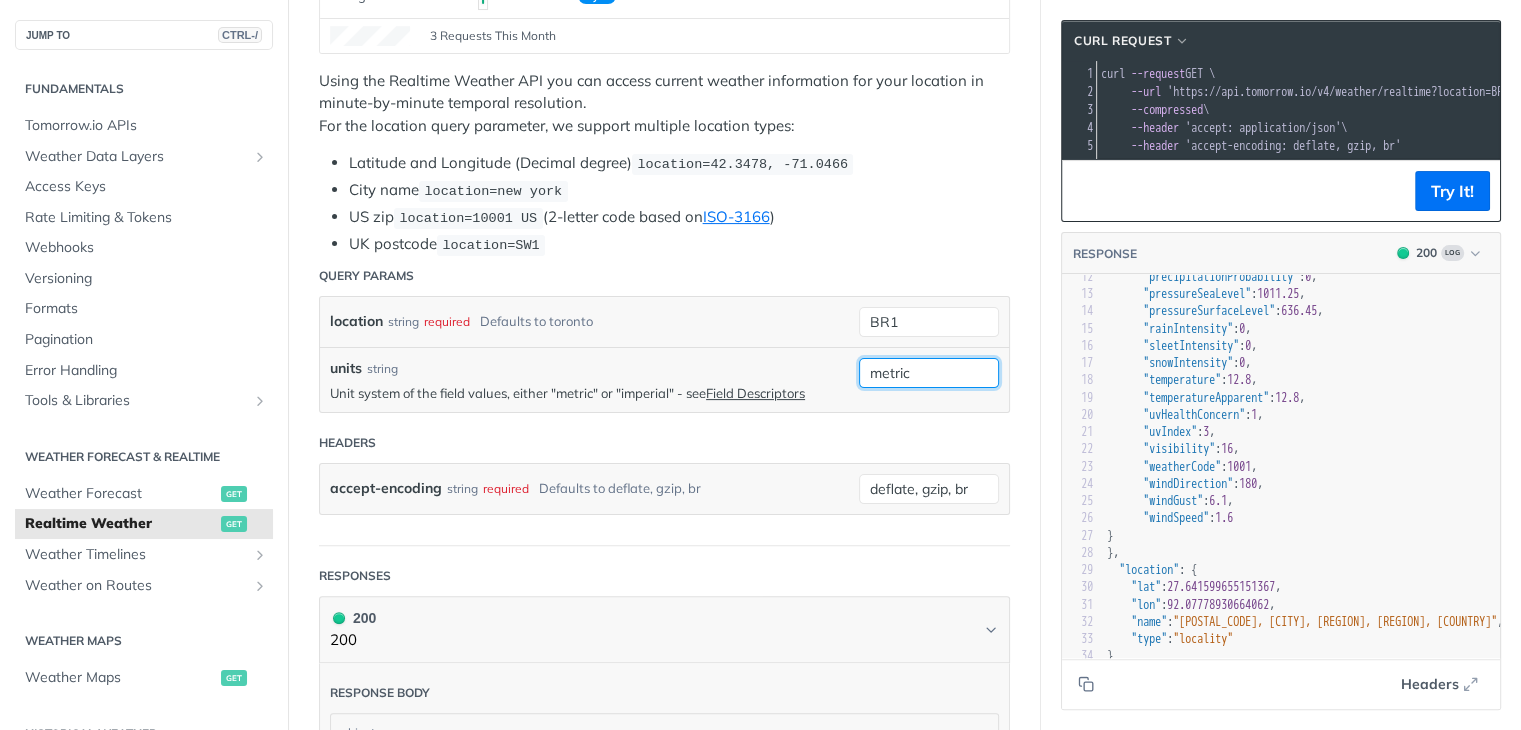 drag, startPoint x: 938, startPoint y: 371, endPoint x: 748, endPoint y: 370, distance: 190.00262 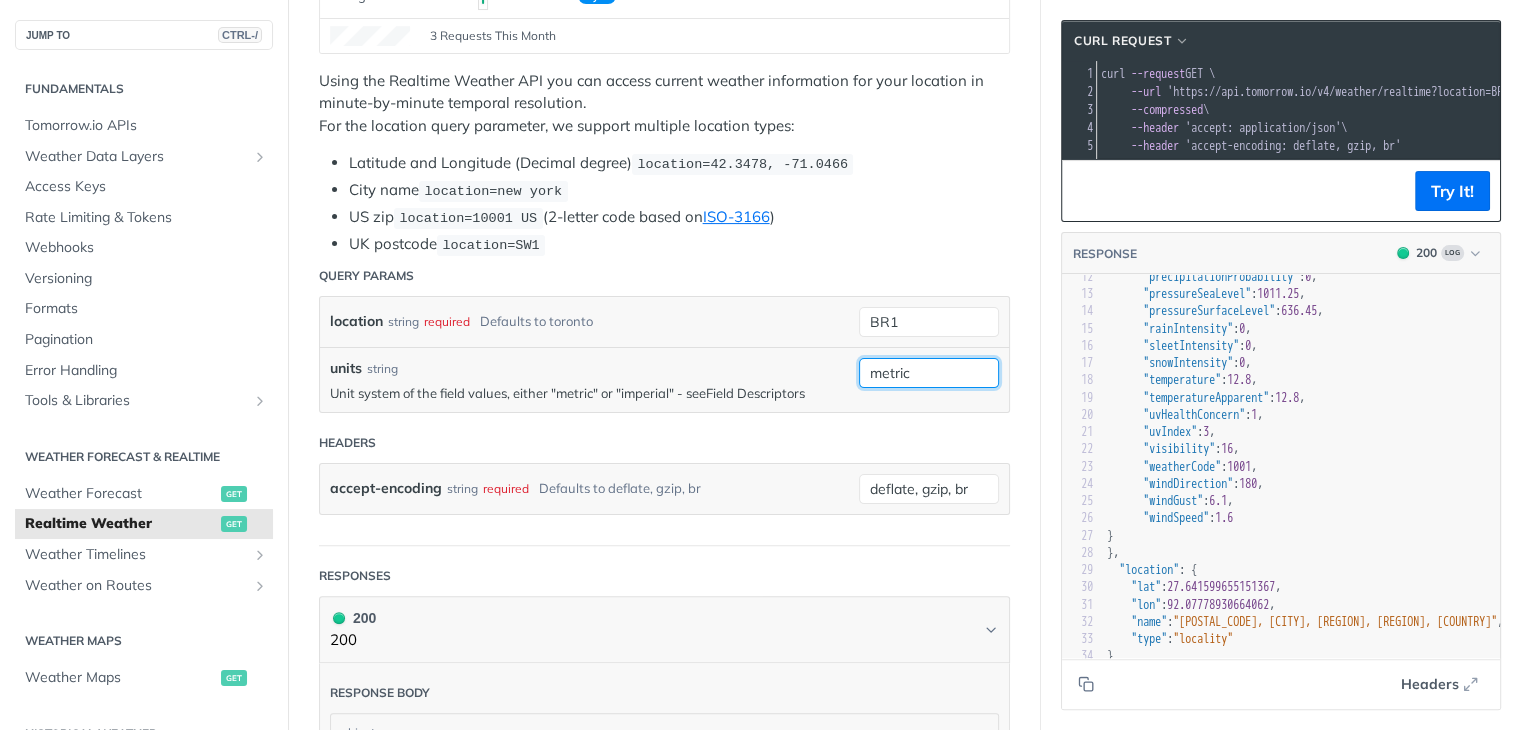 paste on "imperial" 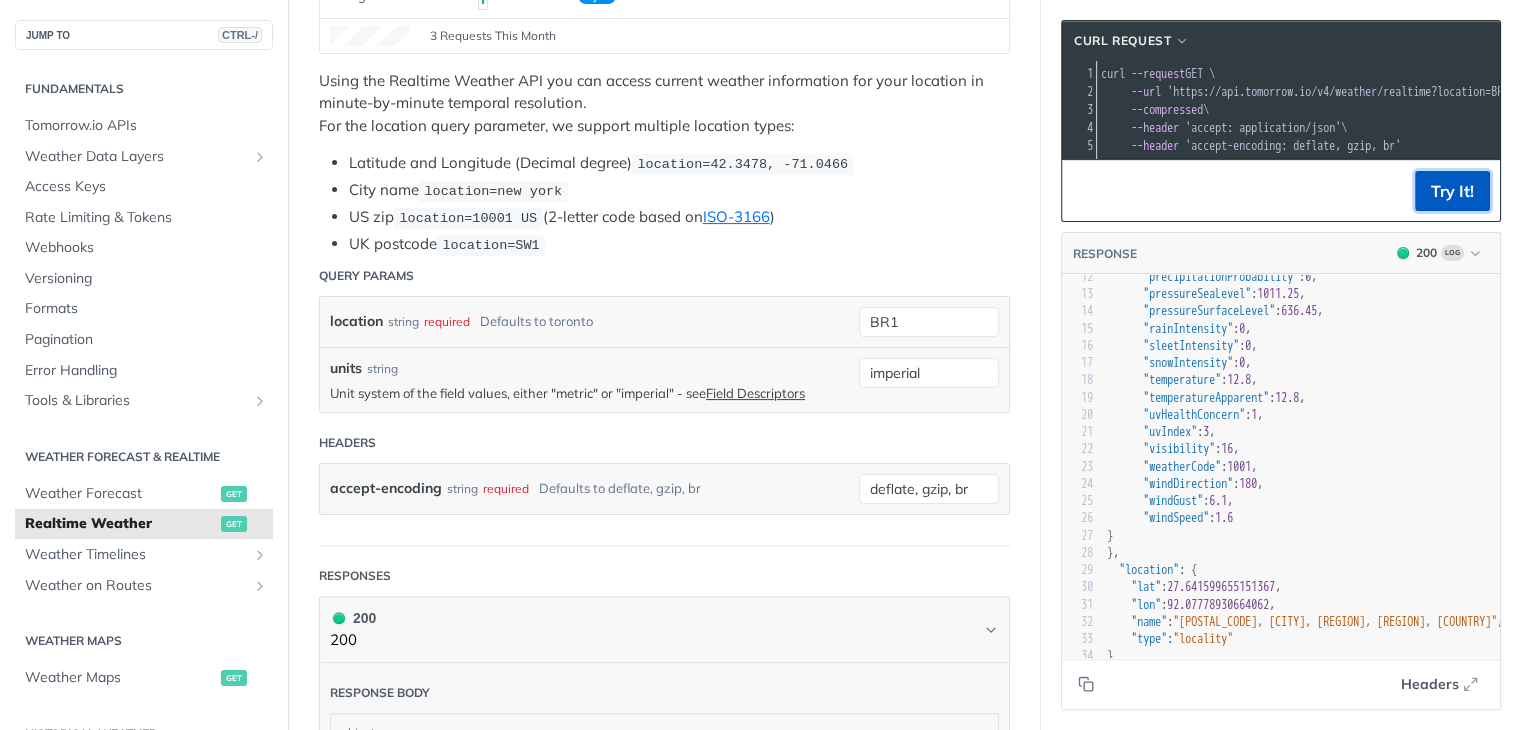 click on "Try It!" at bounding box center [1452, 191] 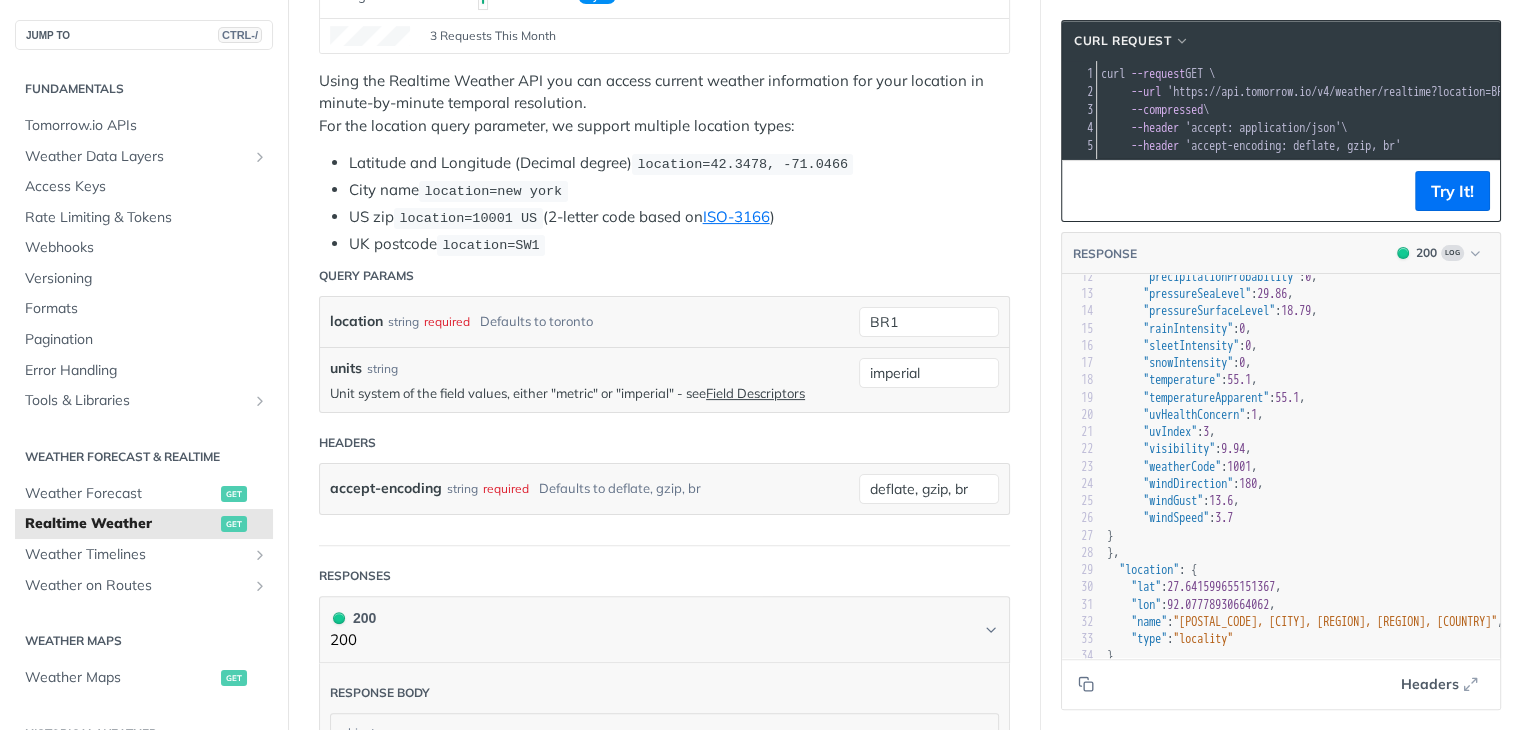 click on "Unit system of the field values, either "metric" or "imperial" - see  Field Descriptors" at bounding box center (589, 393) 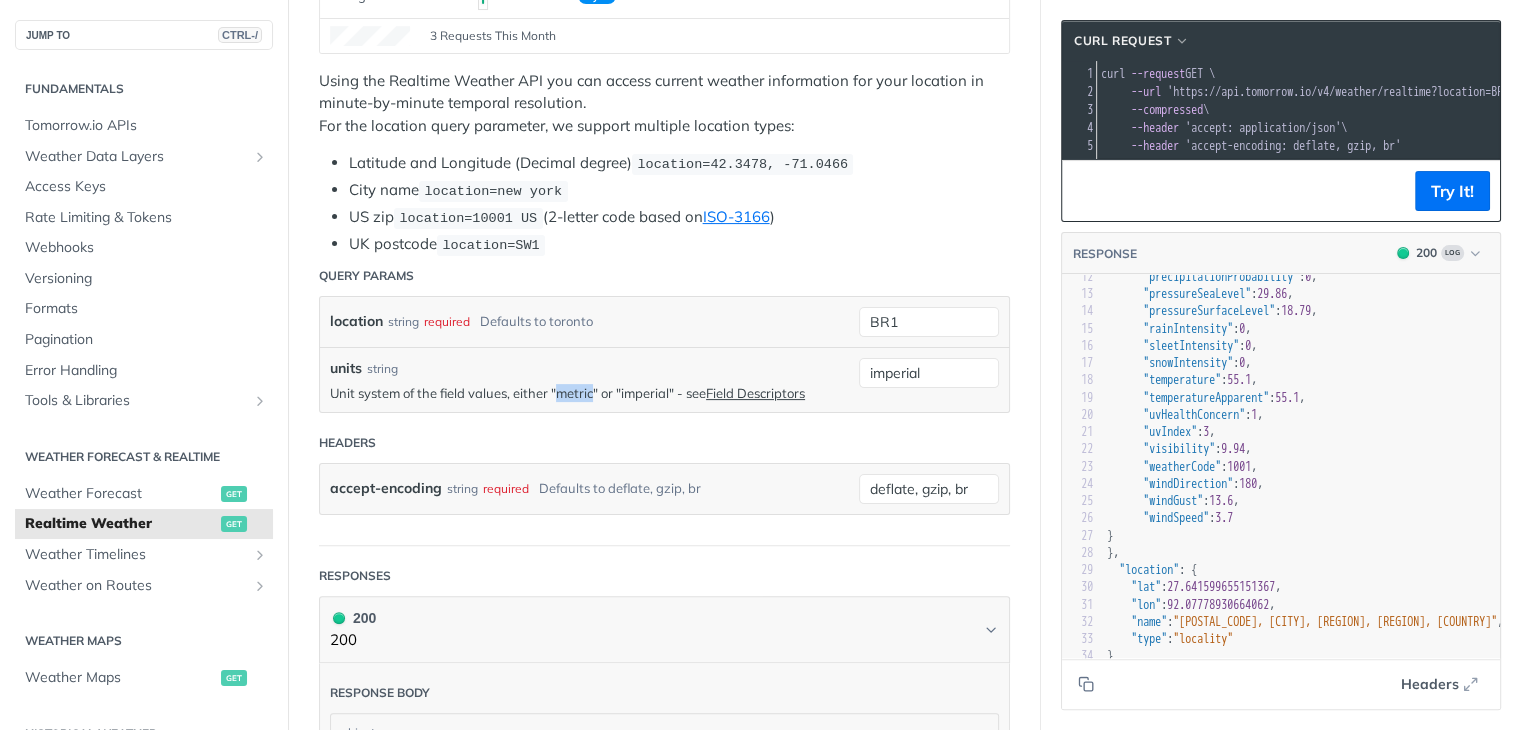 click on "Unit system of the field values, either "metric" or "imperial" - see  Field Descriptors" at bounding box center [589, 393] 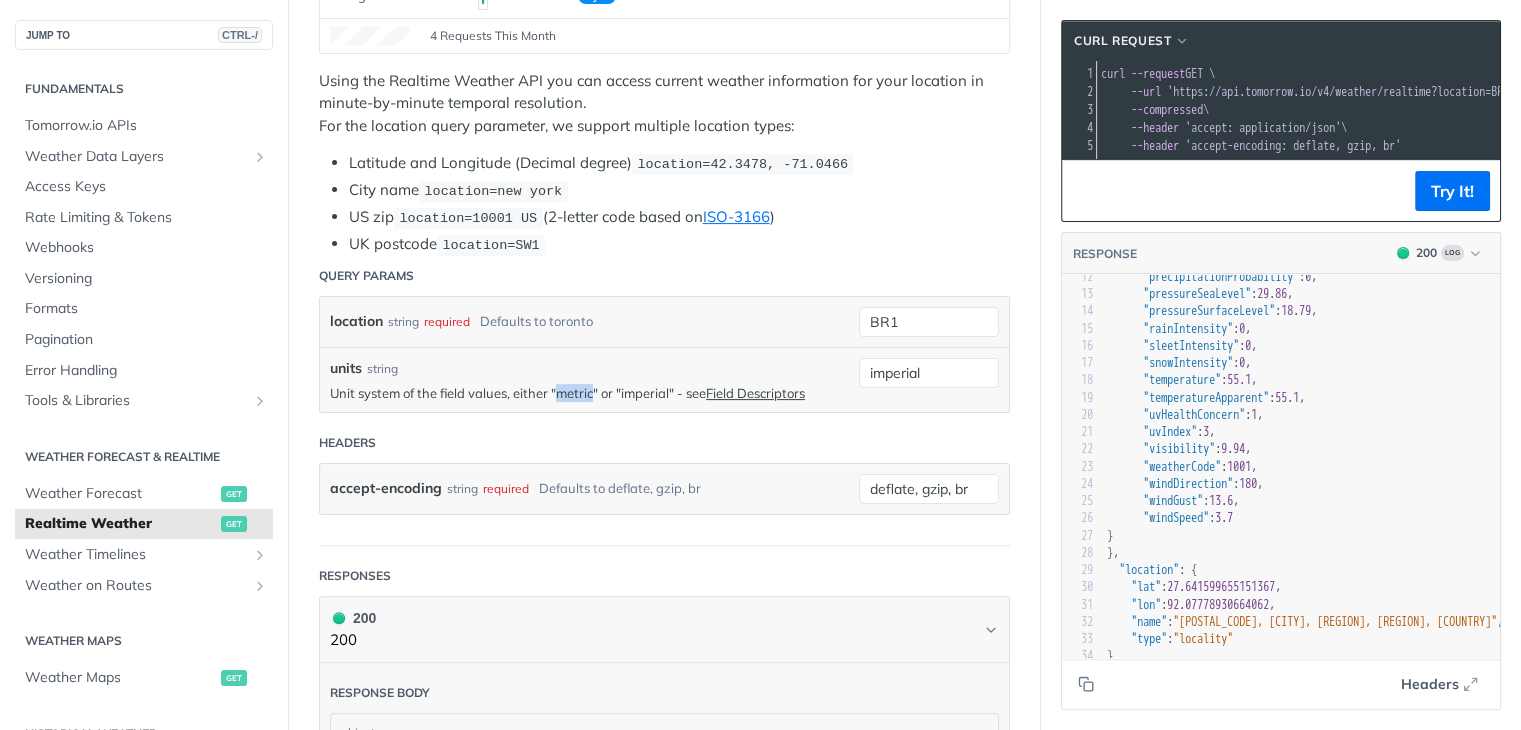 copy on "metric" 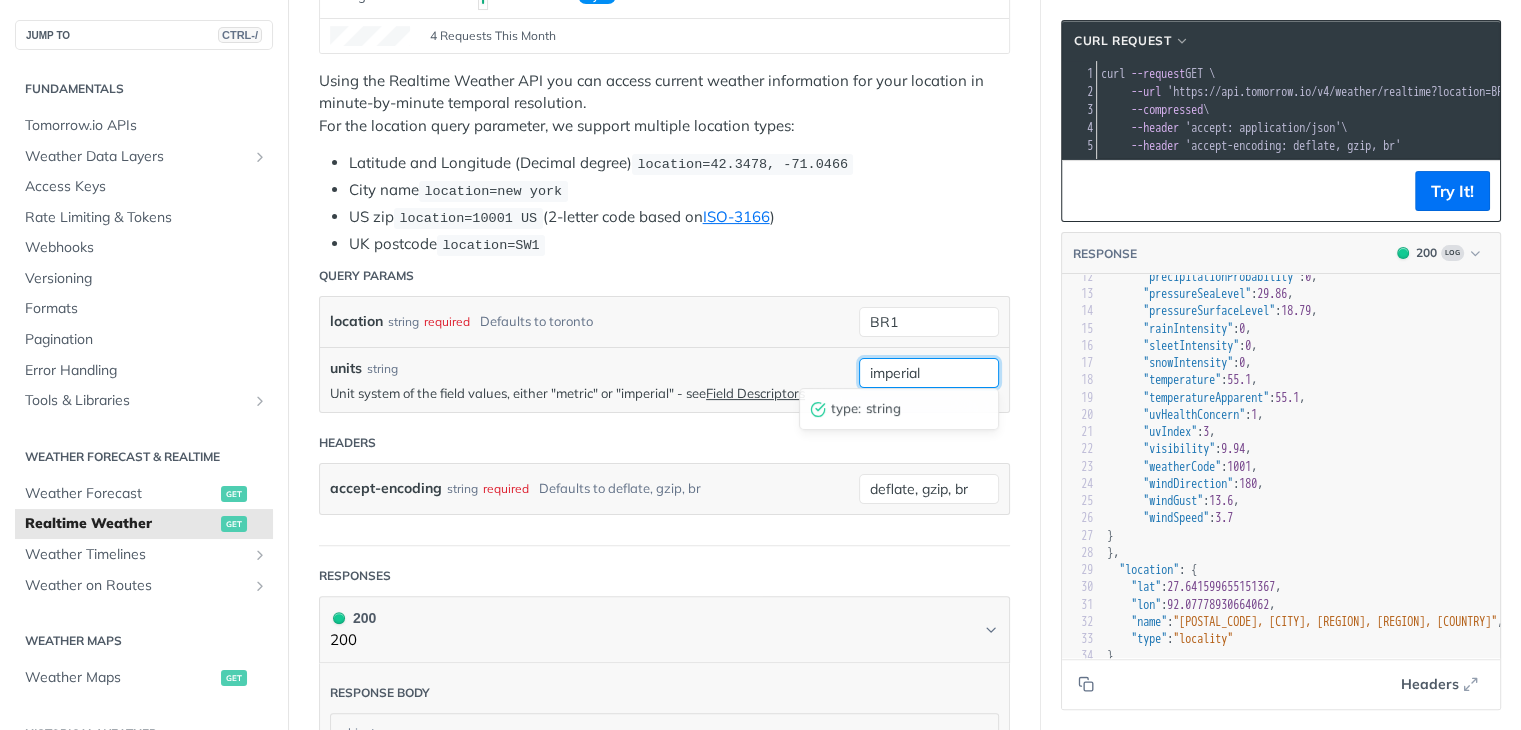 click on "imperial" at bounding box center (929, 373) 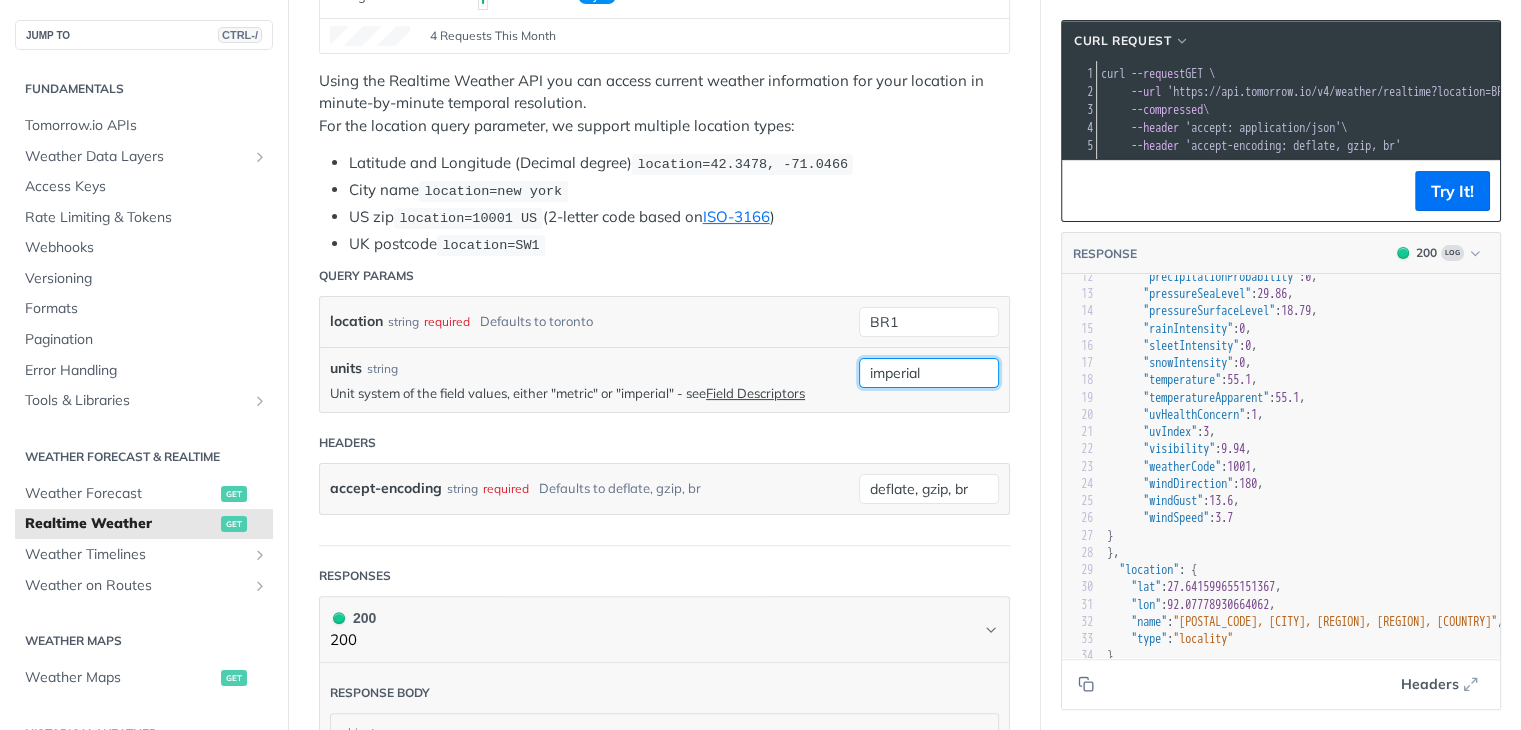 paste on "metric" 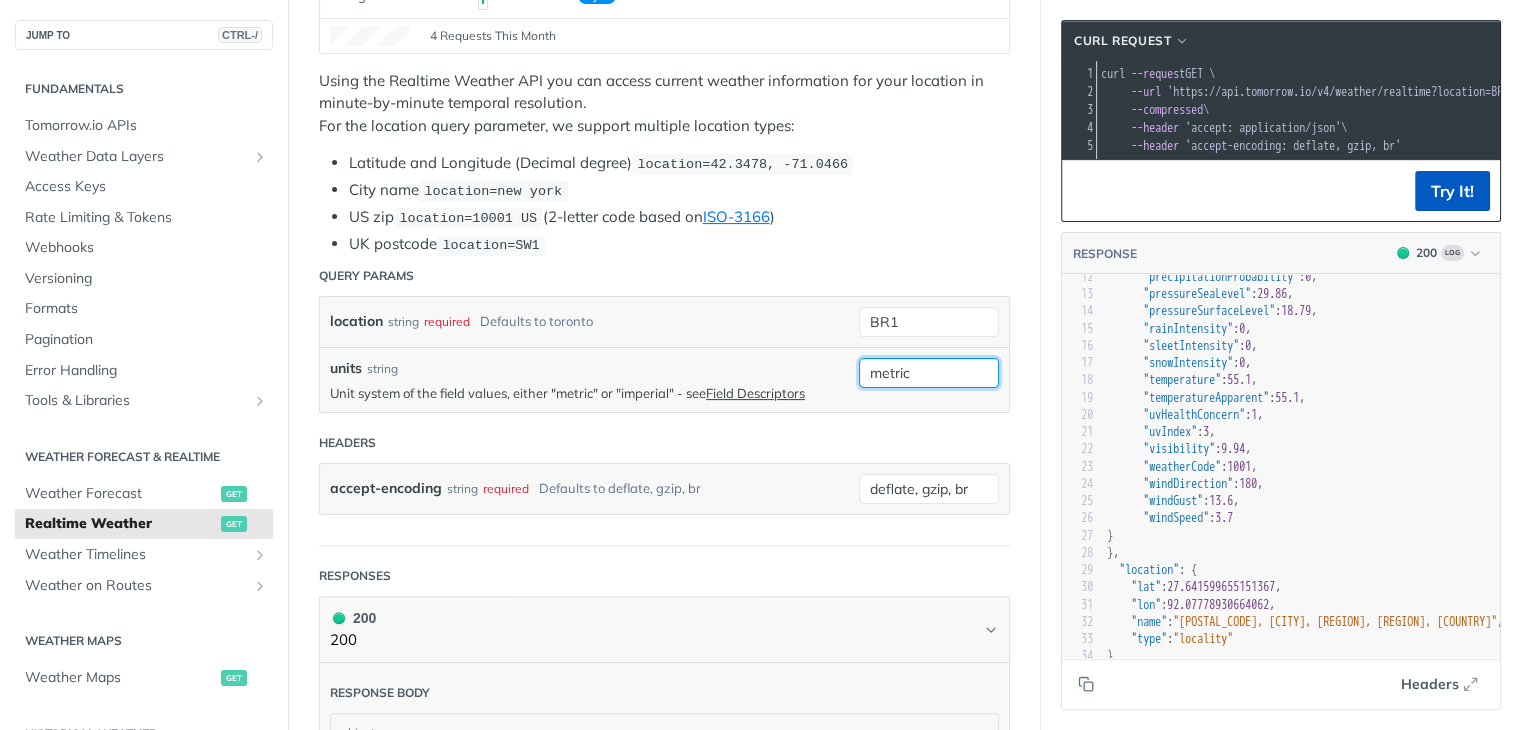 type on "metric" 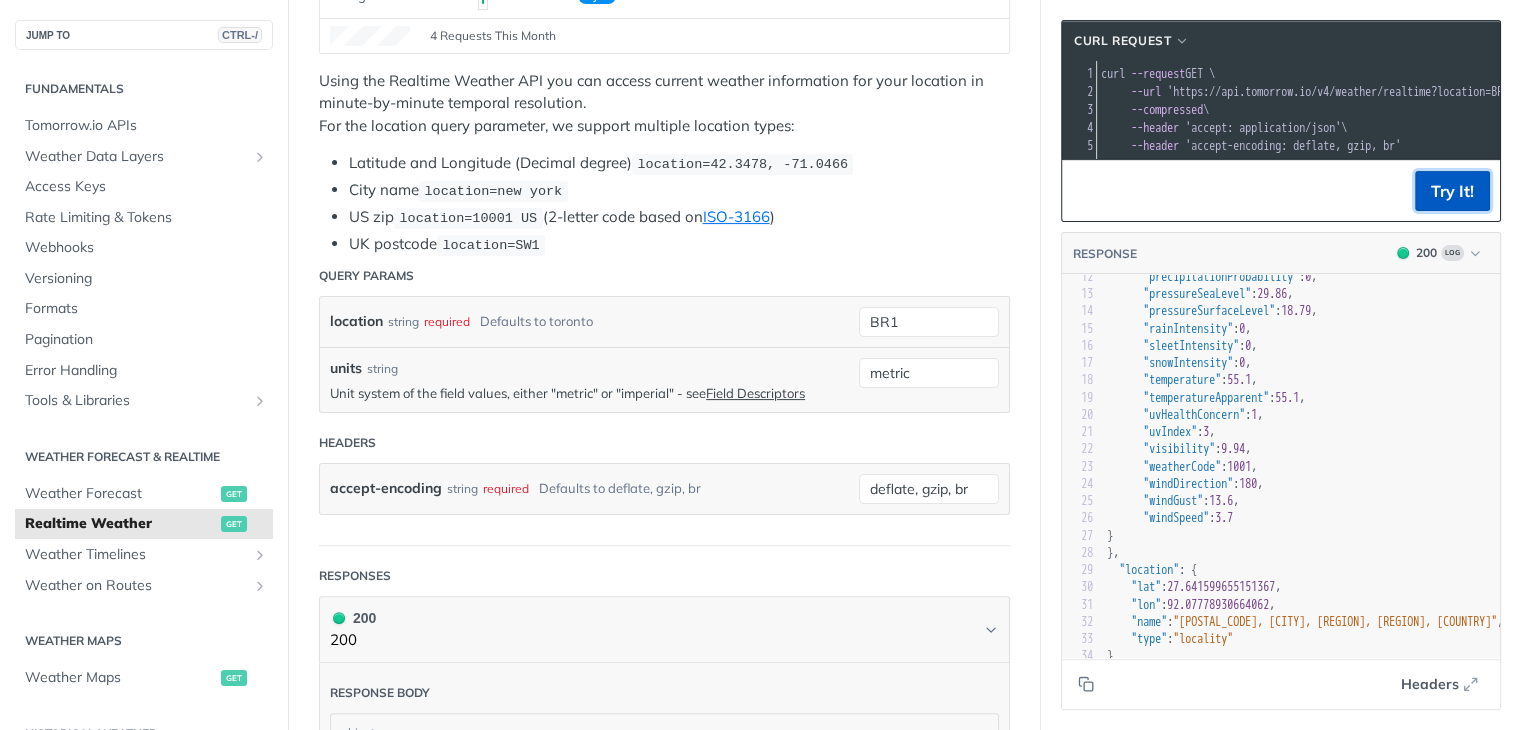 click on "Try It!" at bounding box center [1452, 191] 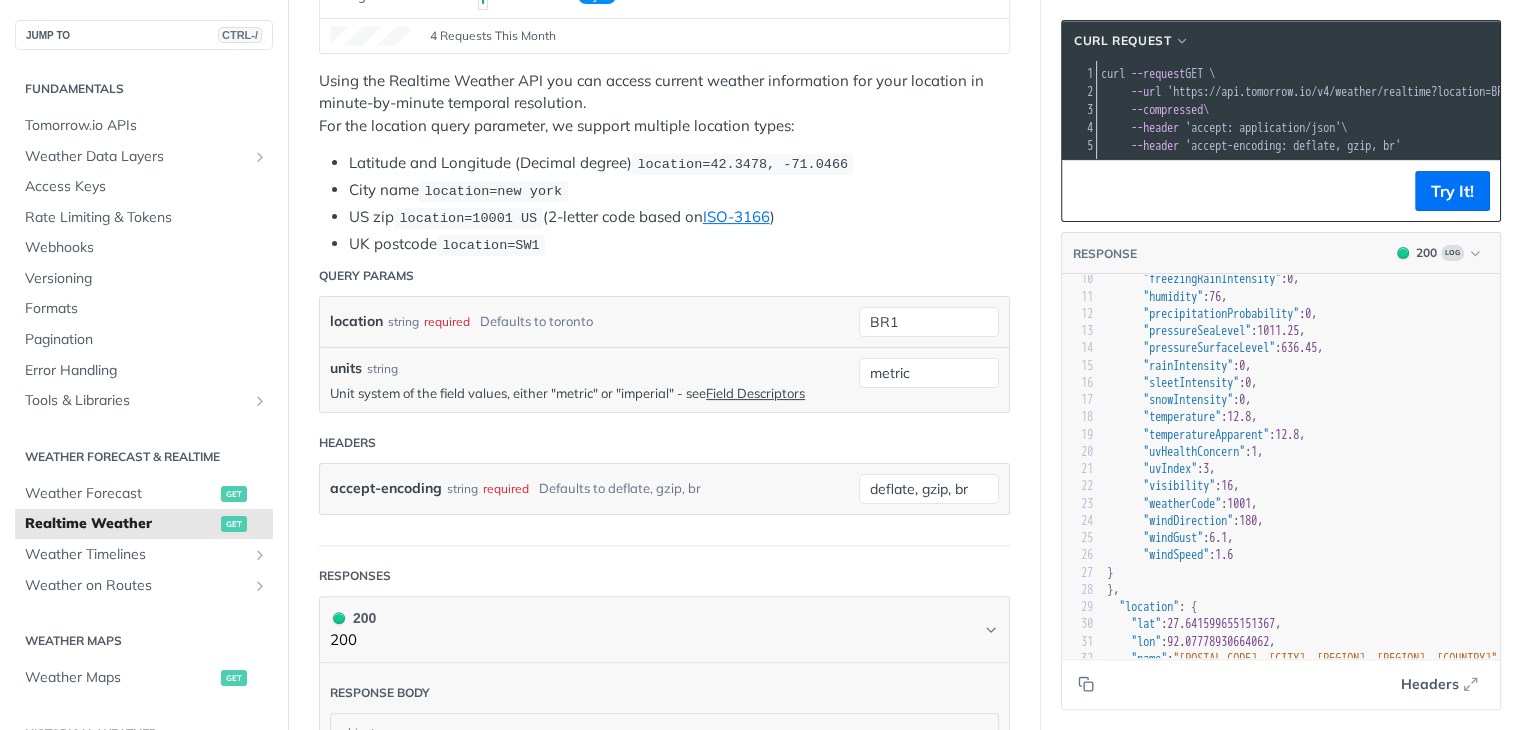 click on "BR1" at bounding box center [929, 322] 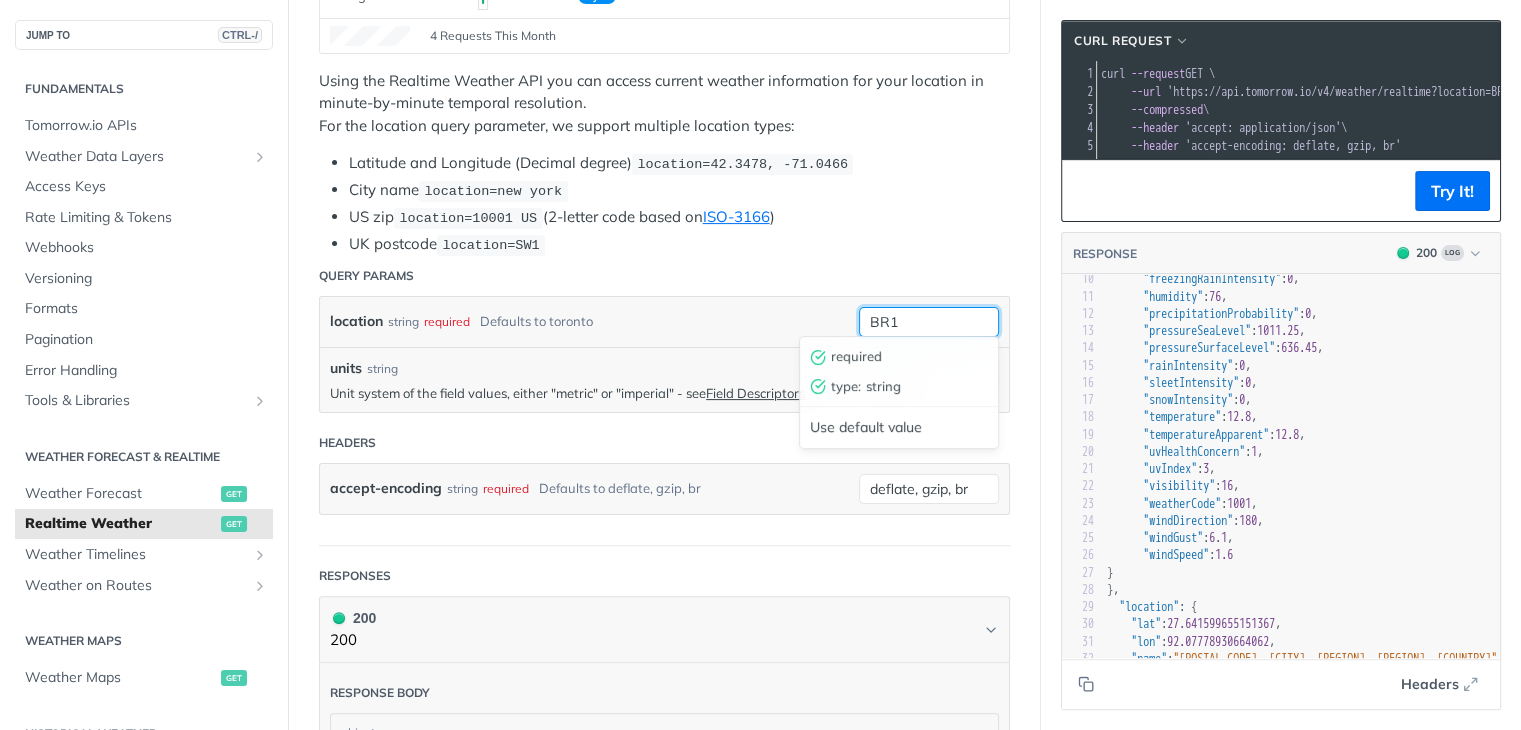 click on "BR1 required type : string Use default value" at bounding box center (929, 322) 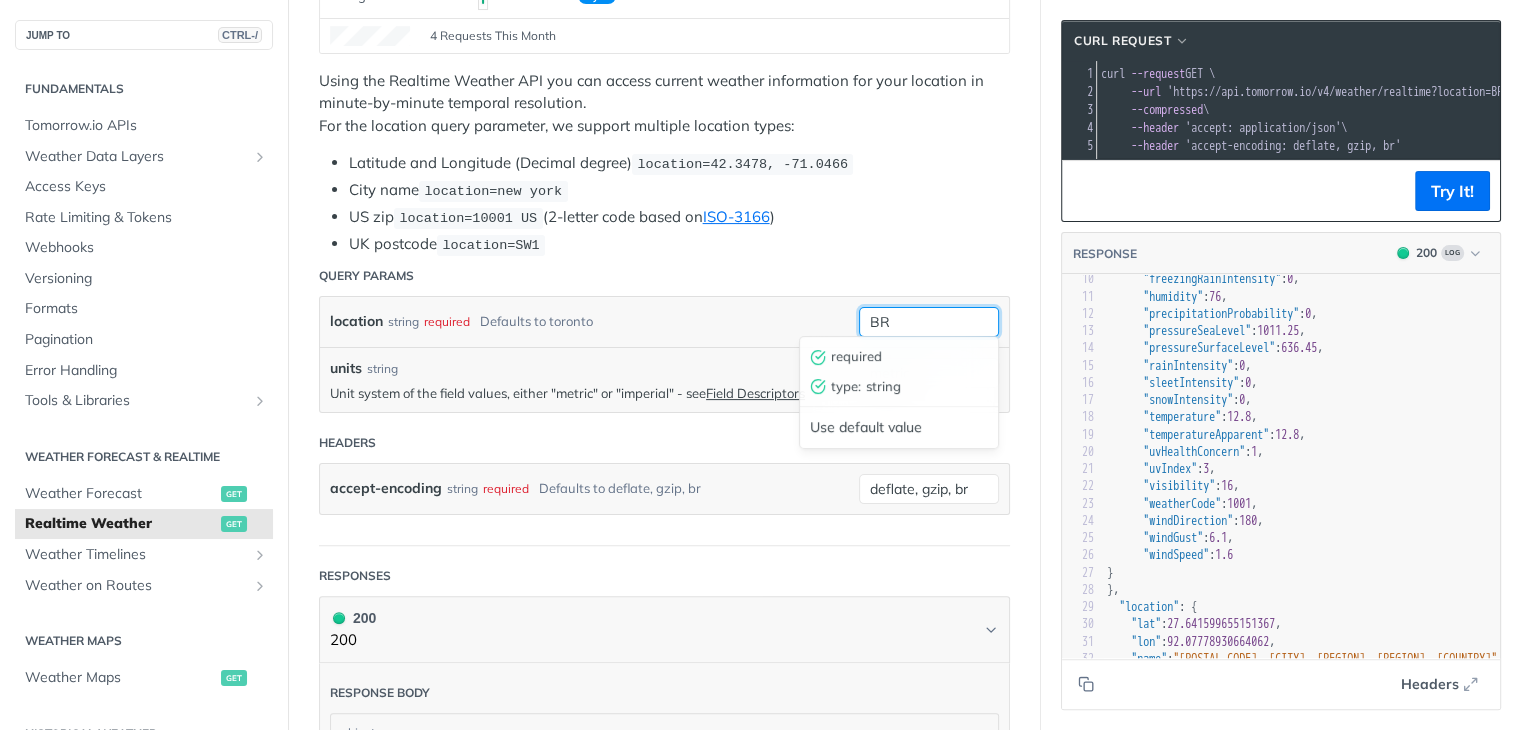type on "B" 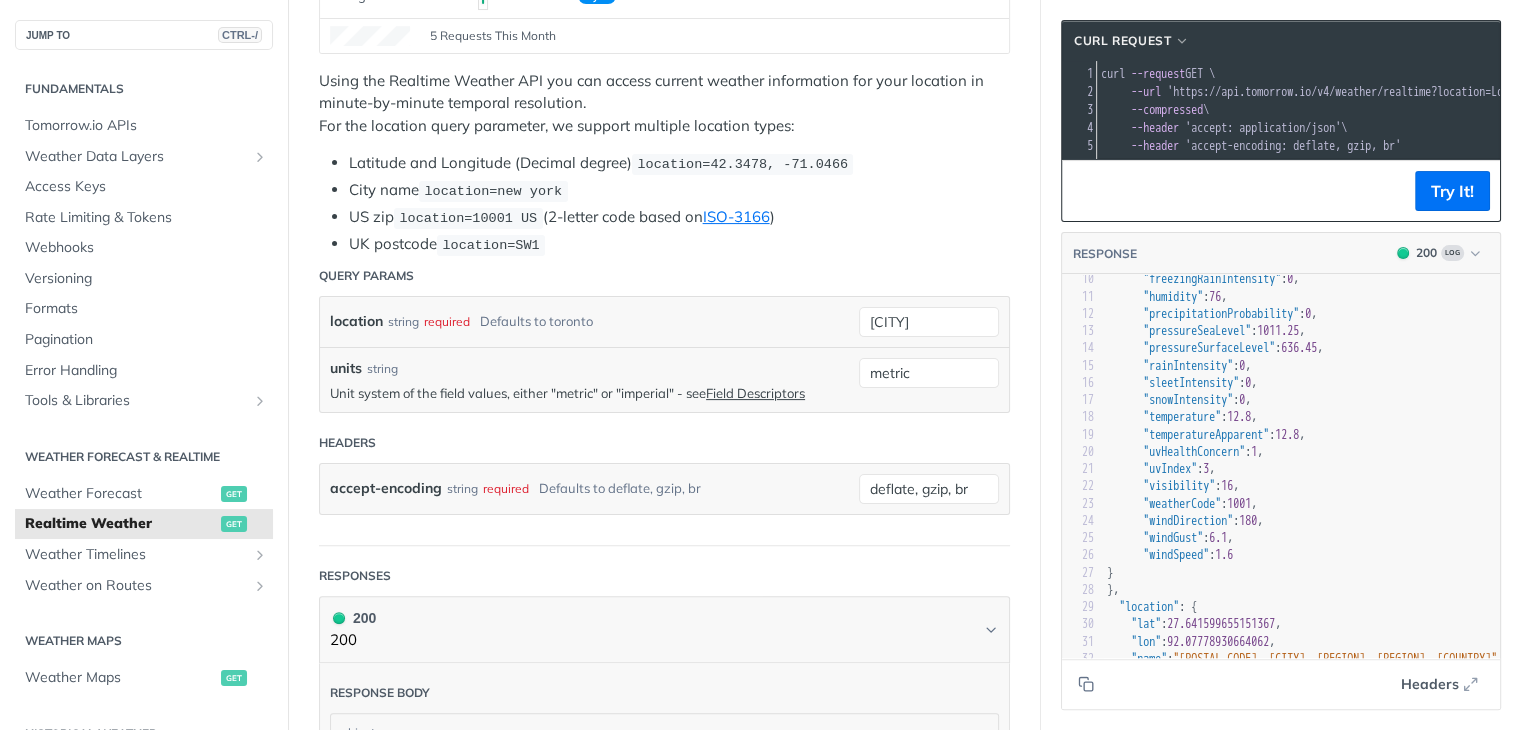 click on "Query Params" at bounding box center (664, 276) 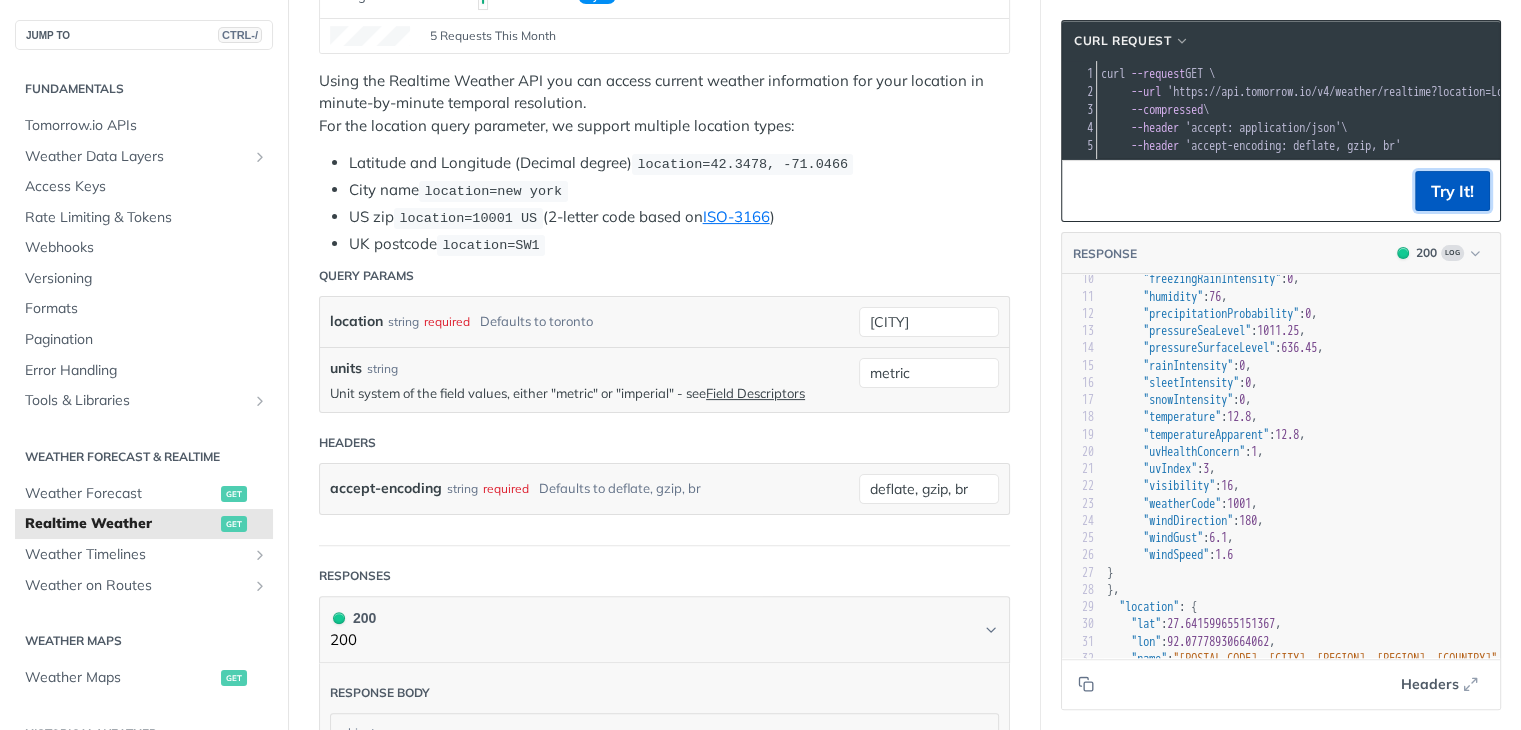 click on "Try It!" at bounding box center [1452, 191] 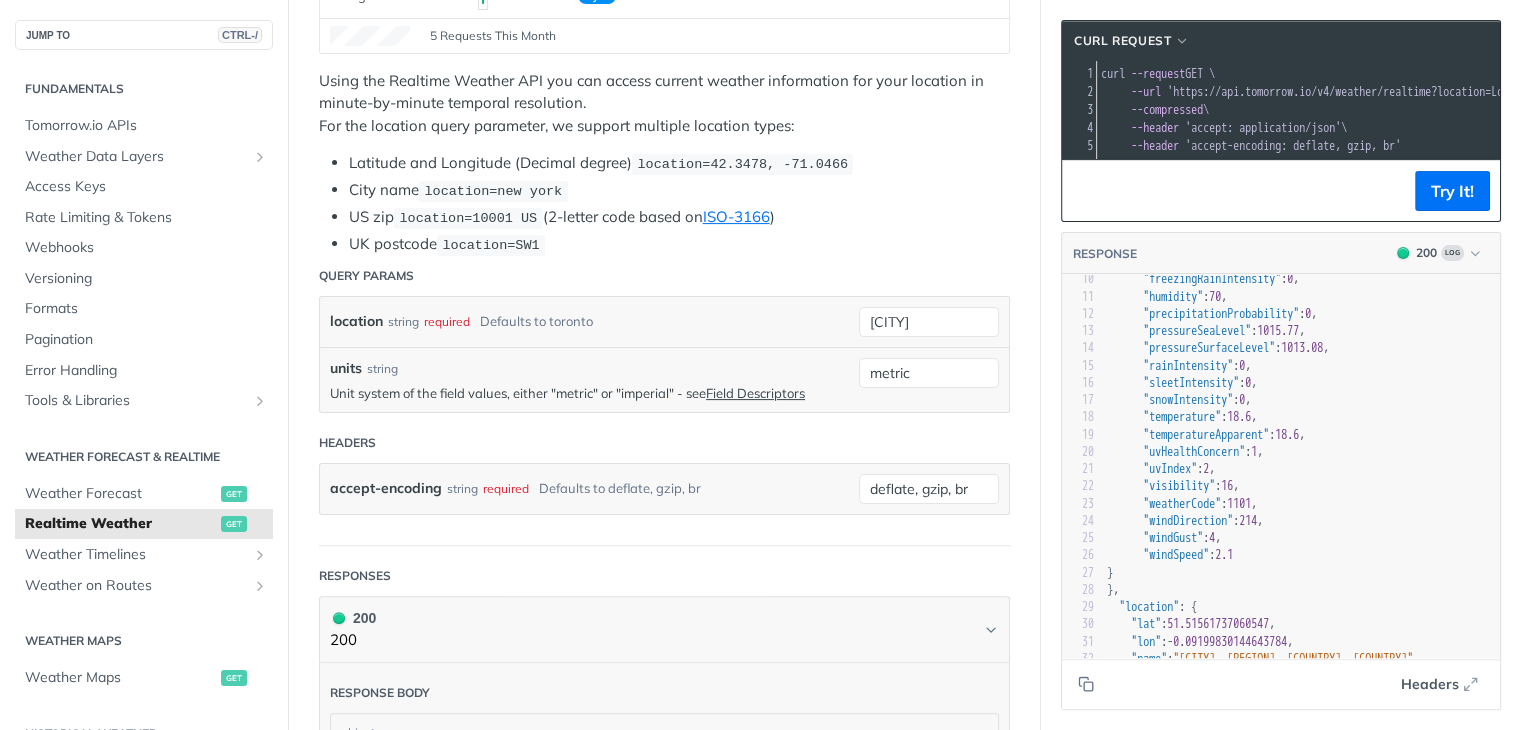 scroll, scrollTop: 155, scrollLeft: 0, axis: vertical 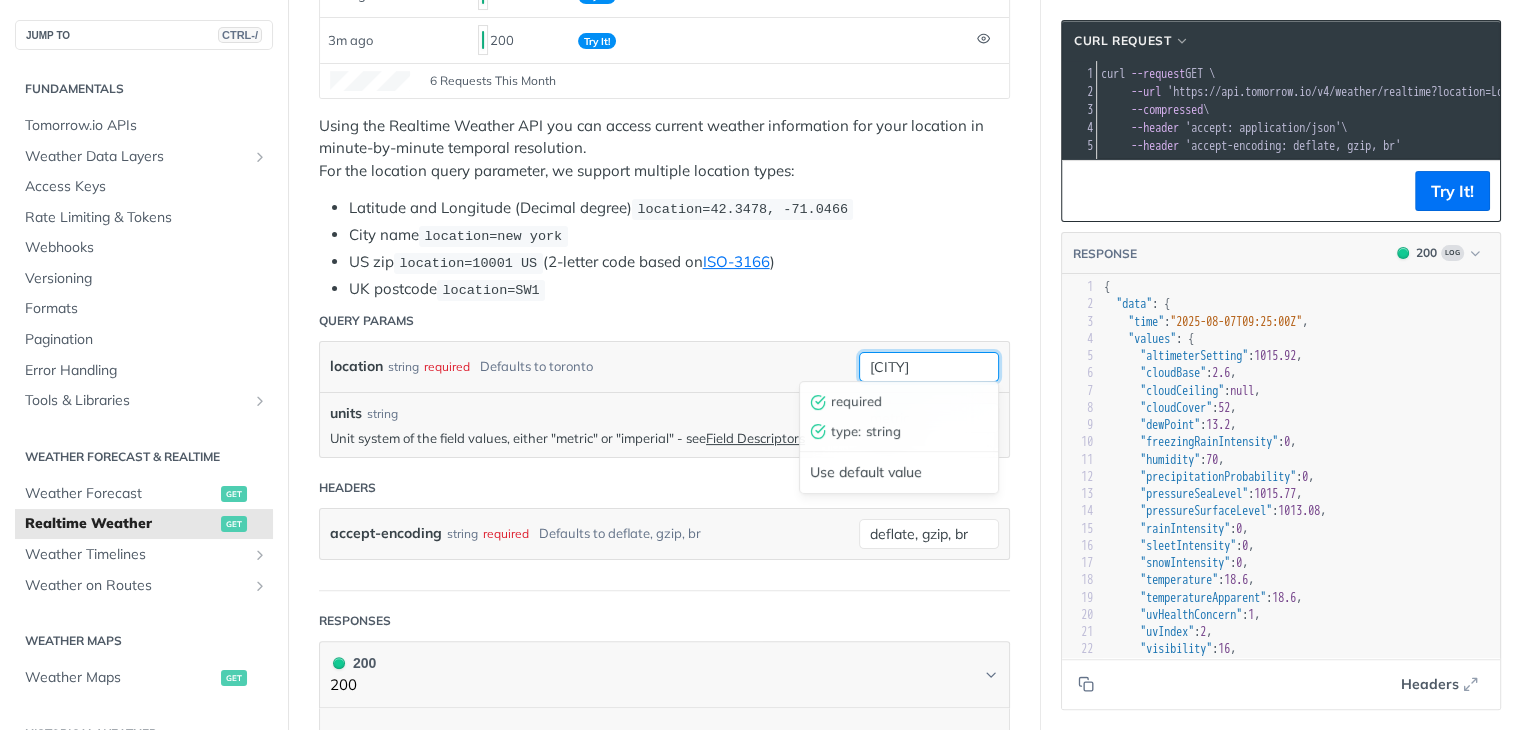 click on "[CITY]" at bounding box center (929, 367) 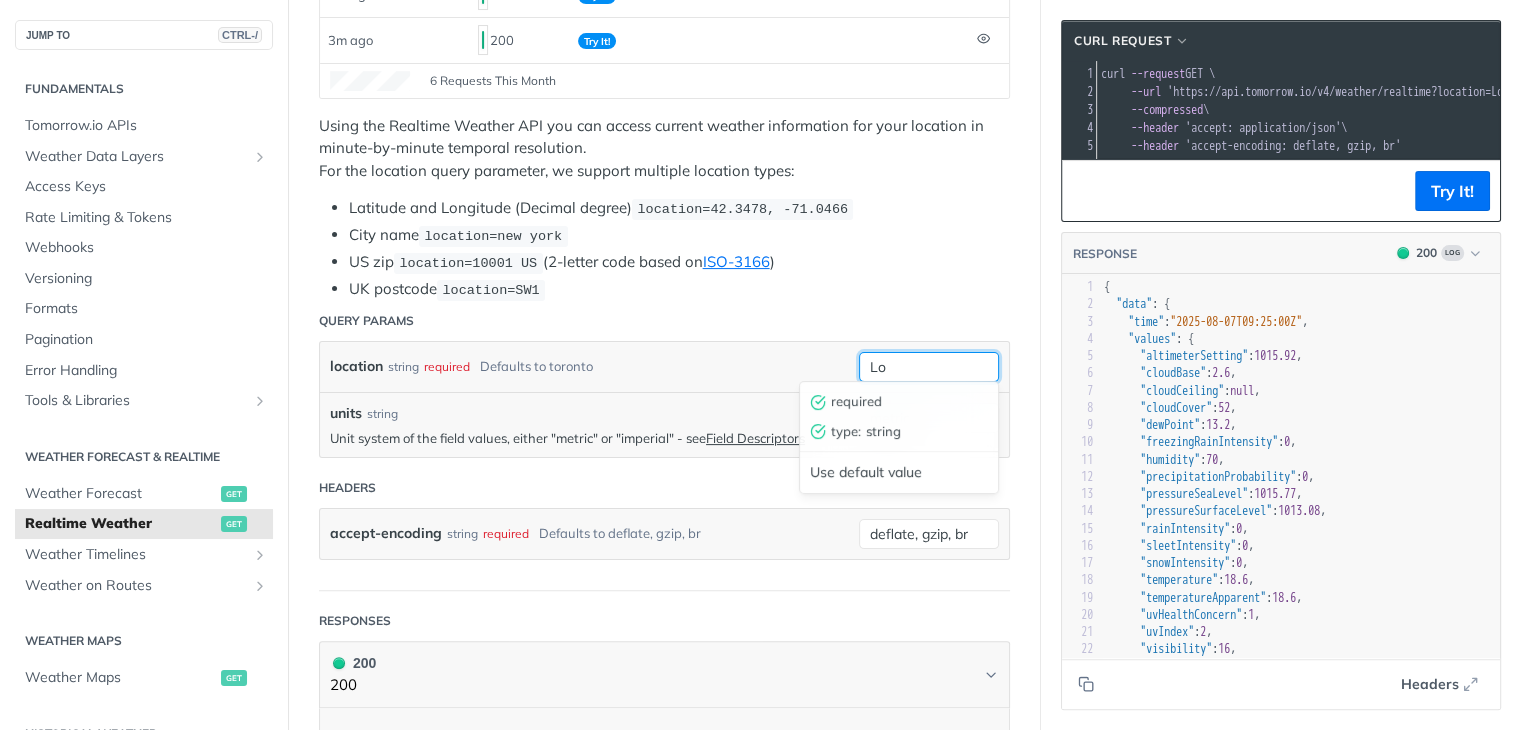 type on "L" 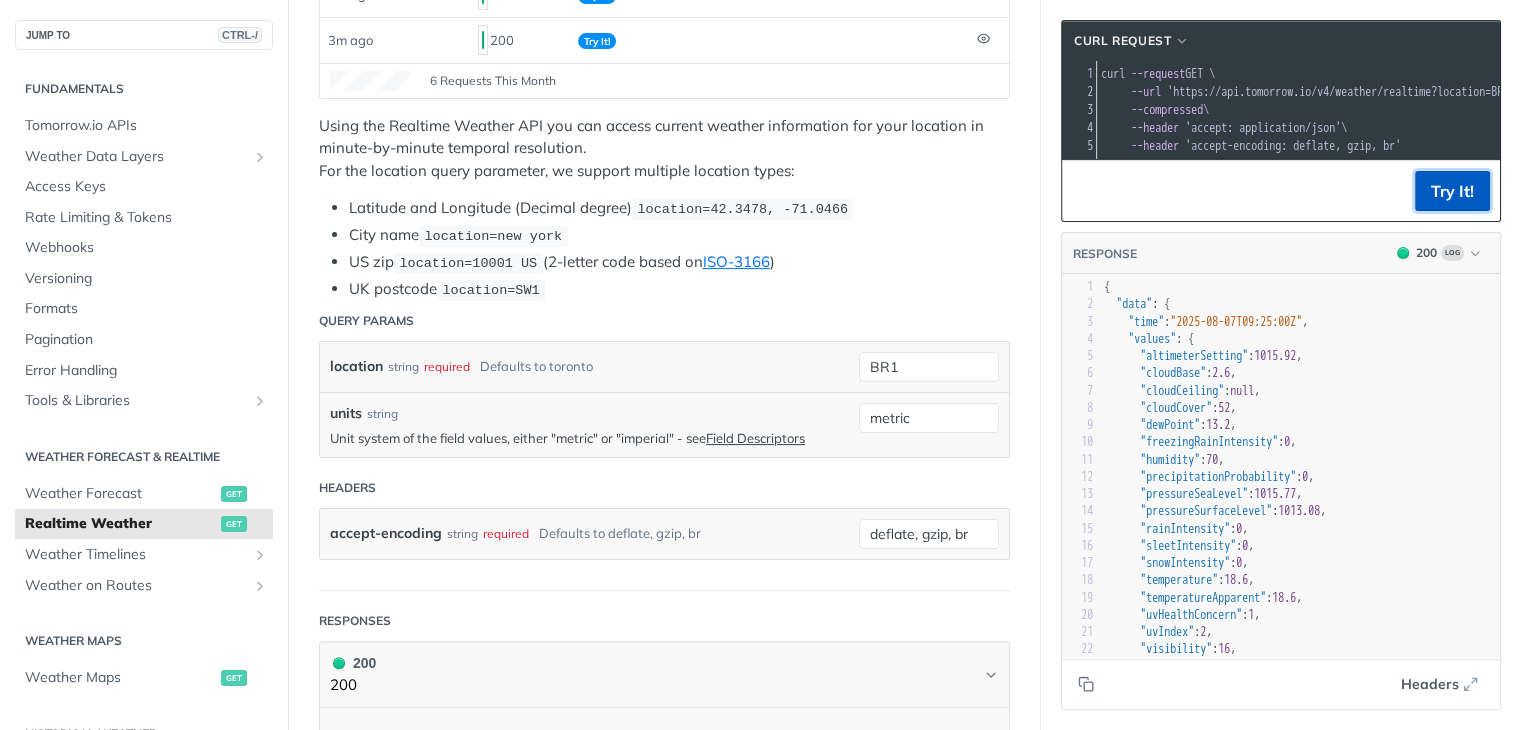 click on "Try It!" at bounding box center (1452, 191) 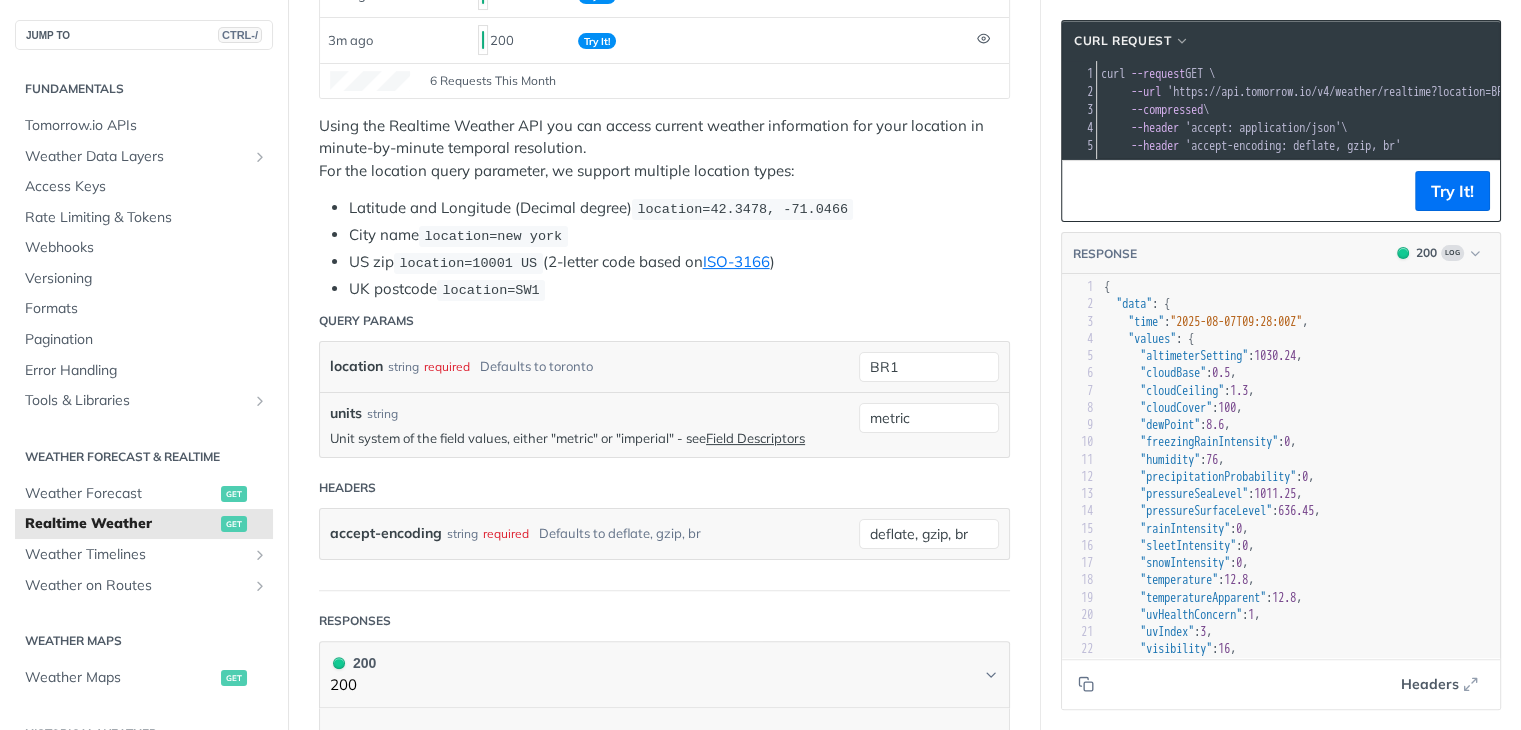 scroll, scrollTop: 36, scrollLeft: 3, axis: both 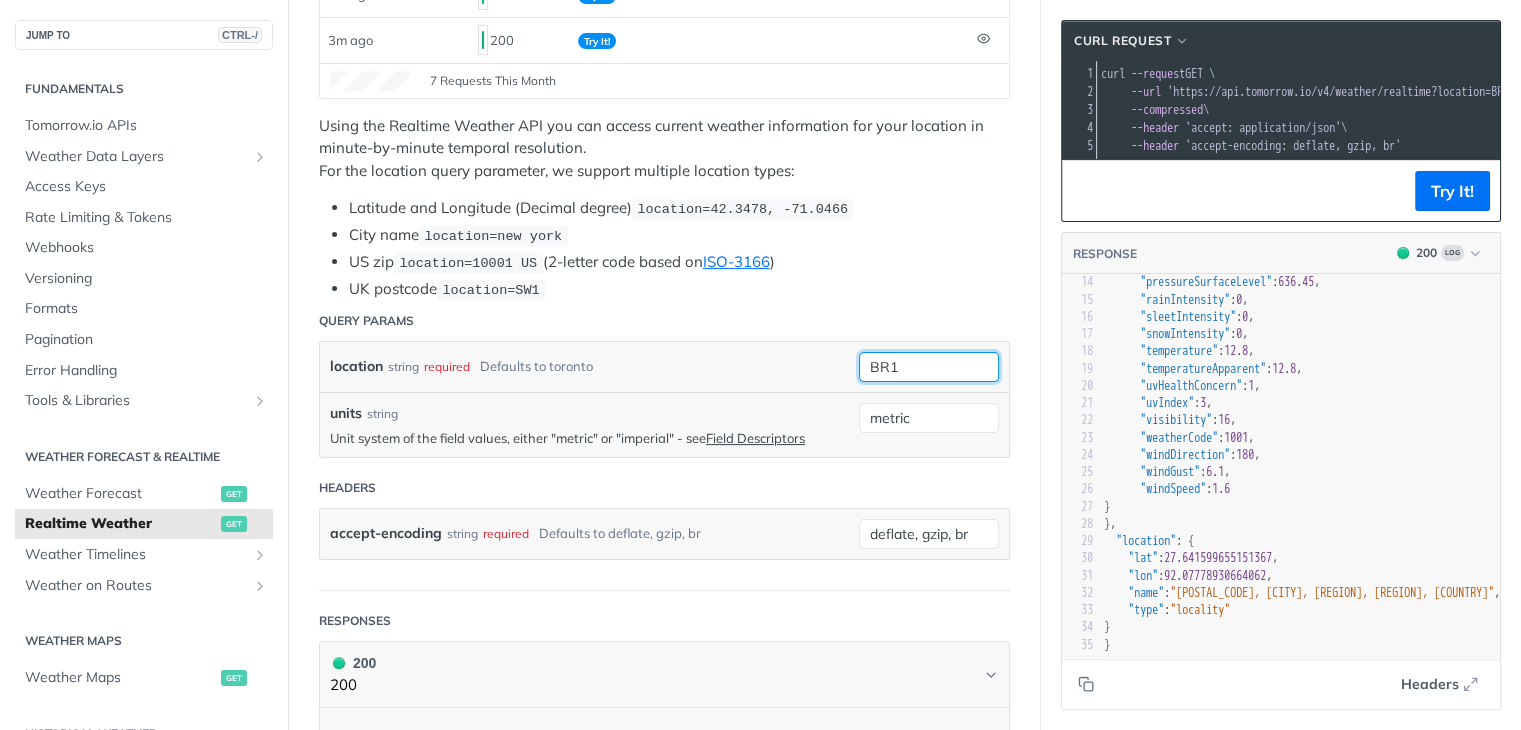 click on "BR1" at bounding box center (929, 367) 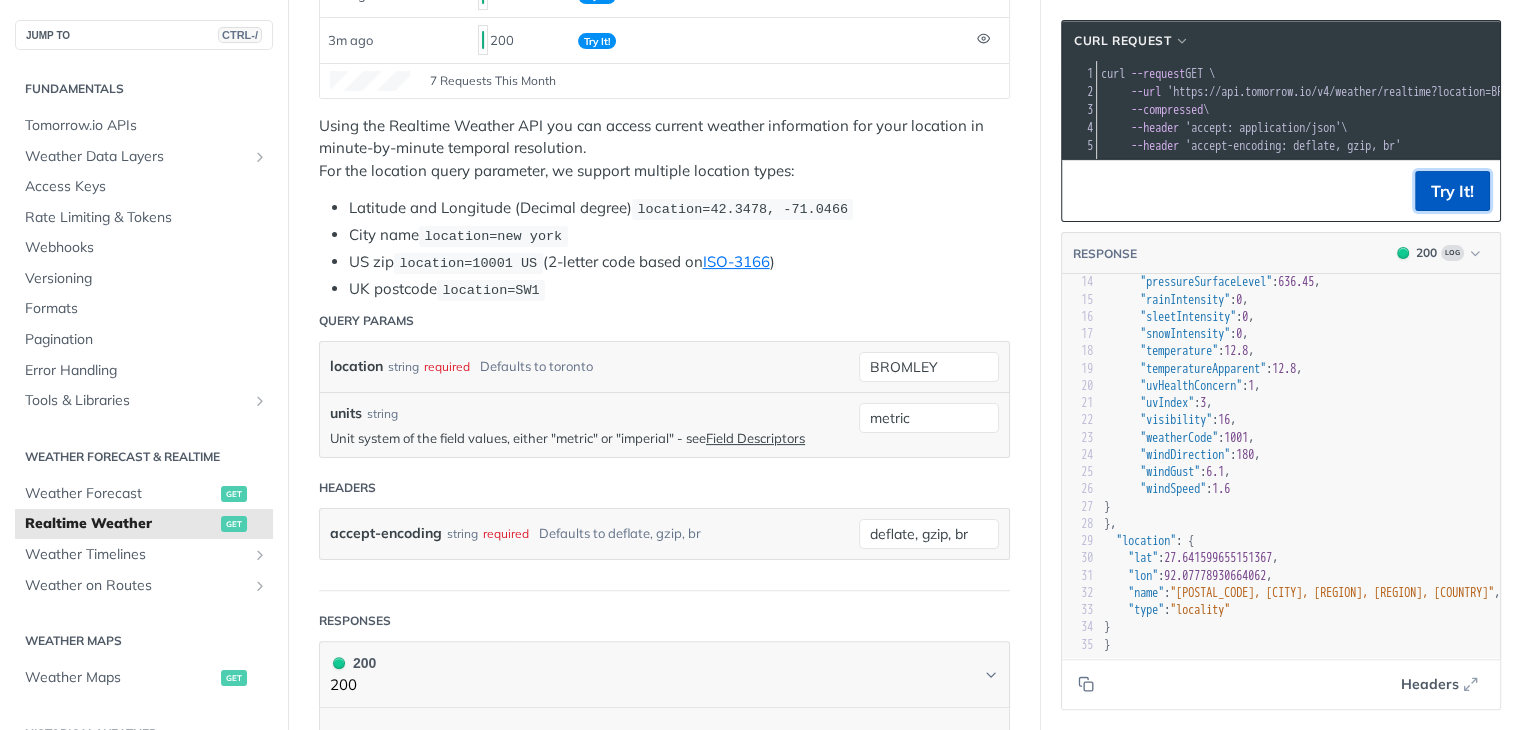 click on "Try It!" at bounding box center (1452, 191) 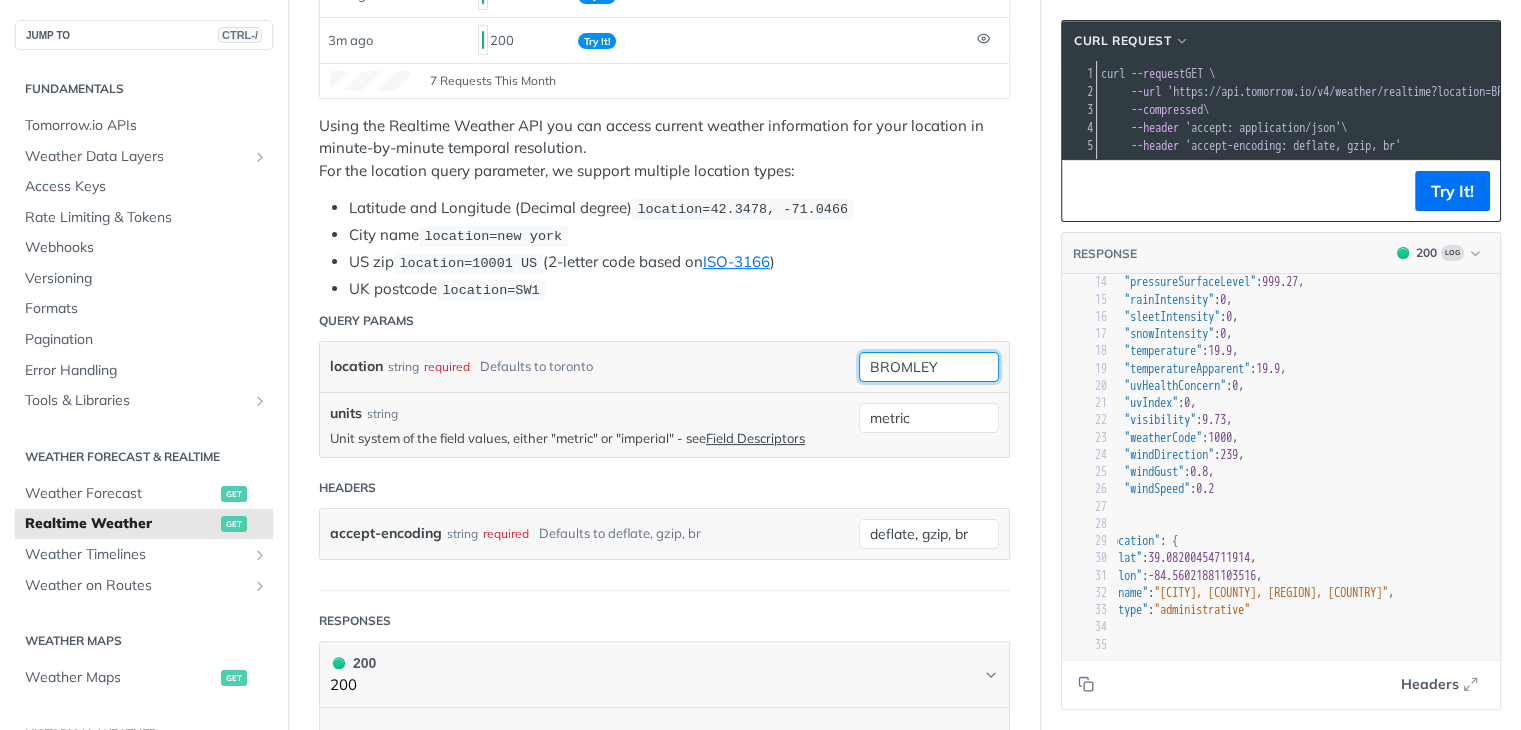 drag, startPoint x: 950, startPoint y: 358, endPoint x: 785, endPoint y: 347, distance: 165.36626 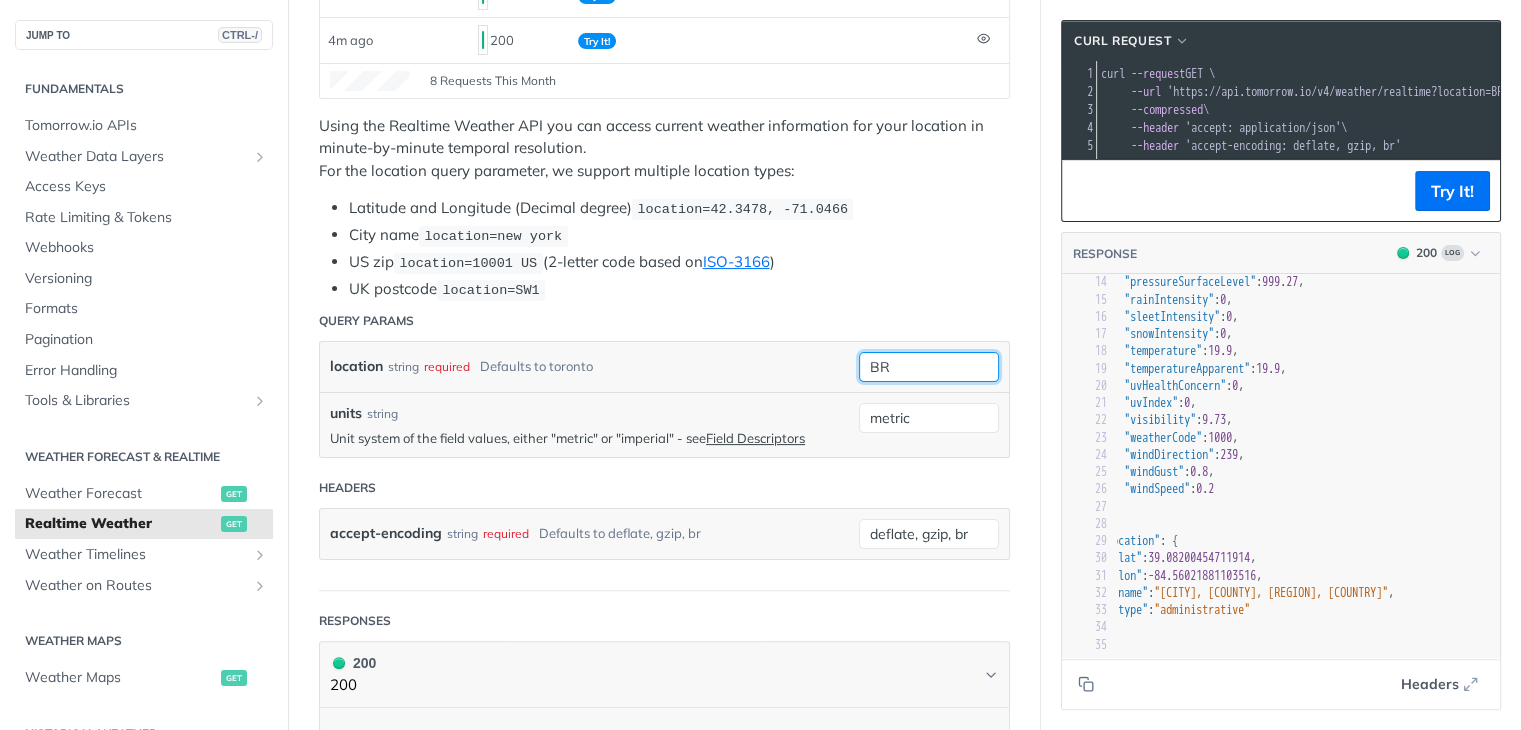 type on "B" 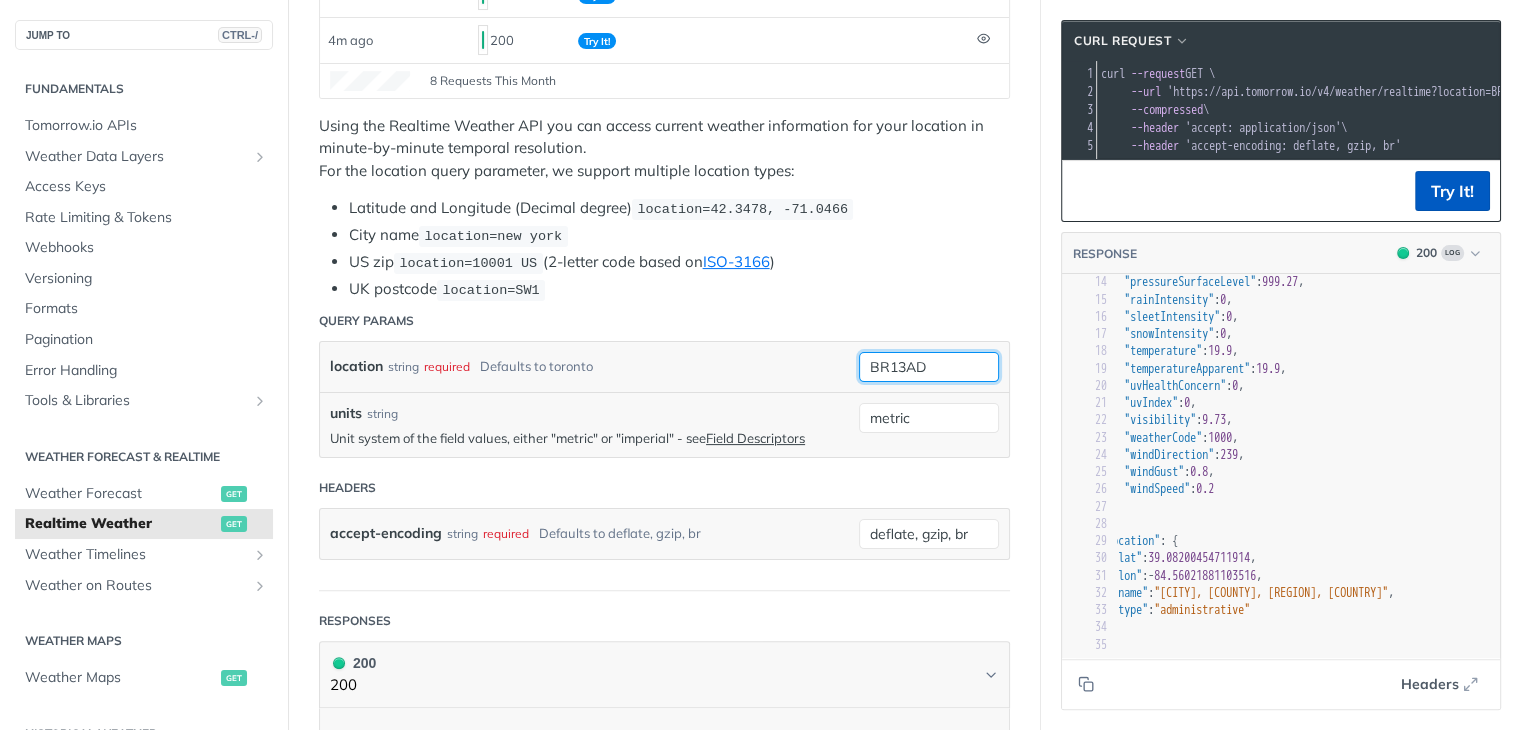 type on "BR13AD" 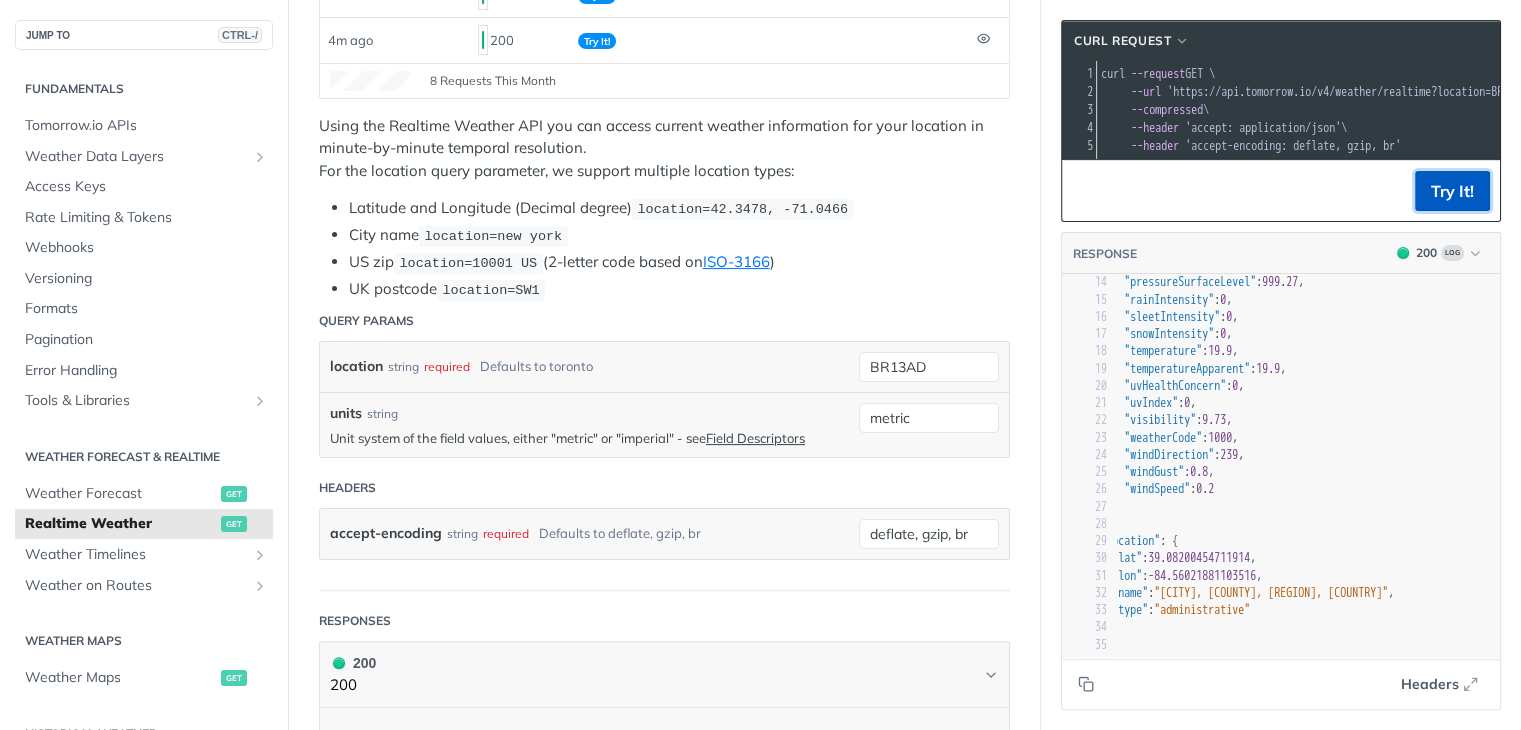 click on "Try It!" at bounding box center [1452, 191] 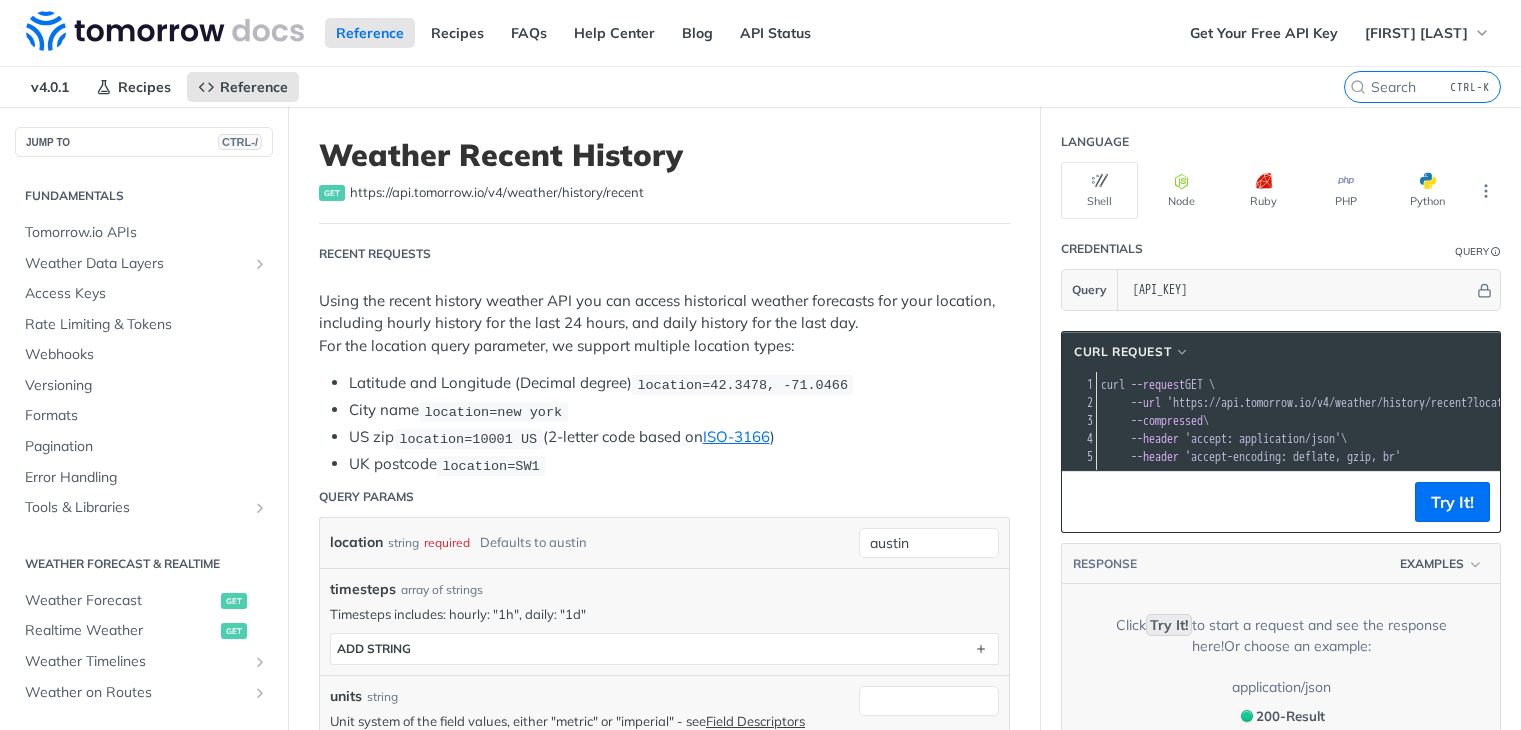 scroll, scrollTop: 0, scrollLeft: 0, axis: both 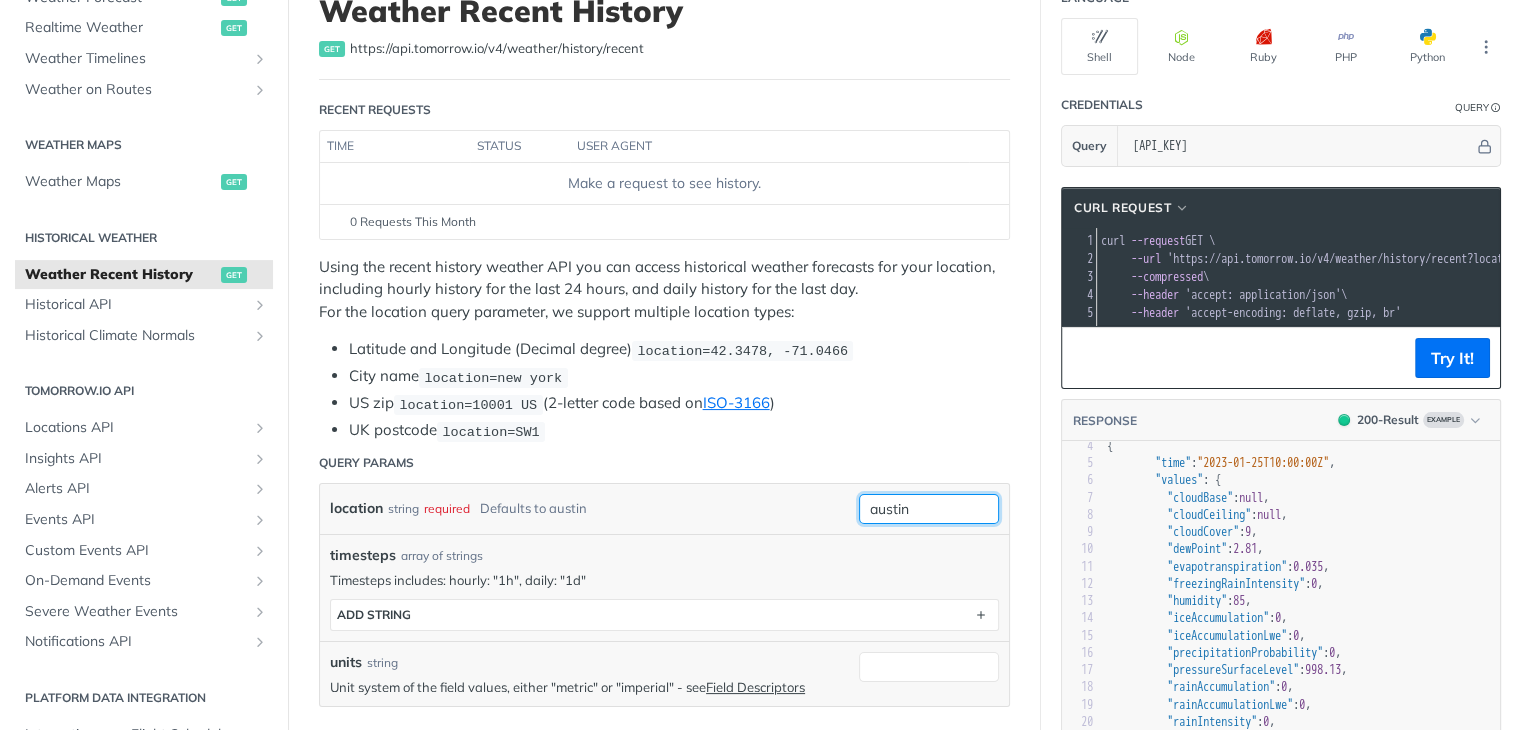 drag, startPoint x: 934, startPoint y: 505, endPoint x: 537, endPoint y: 496, distance: 397.102 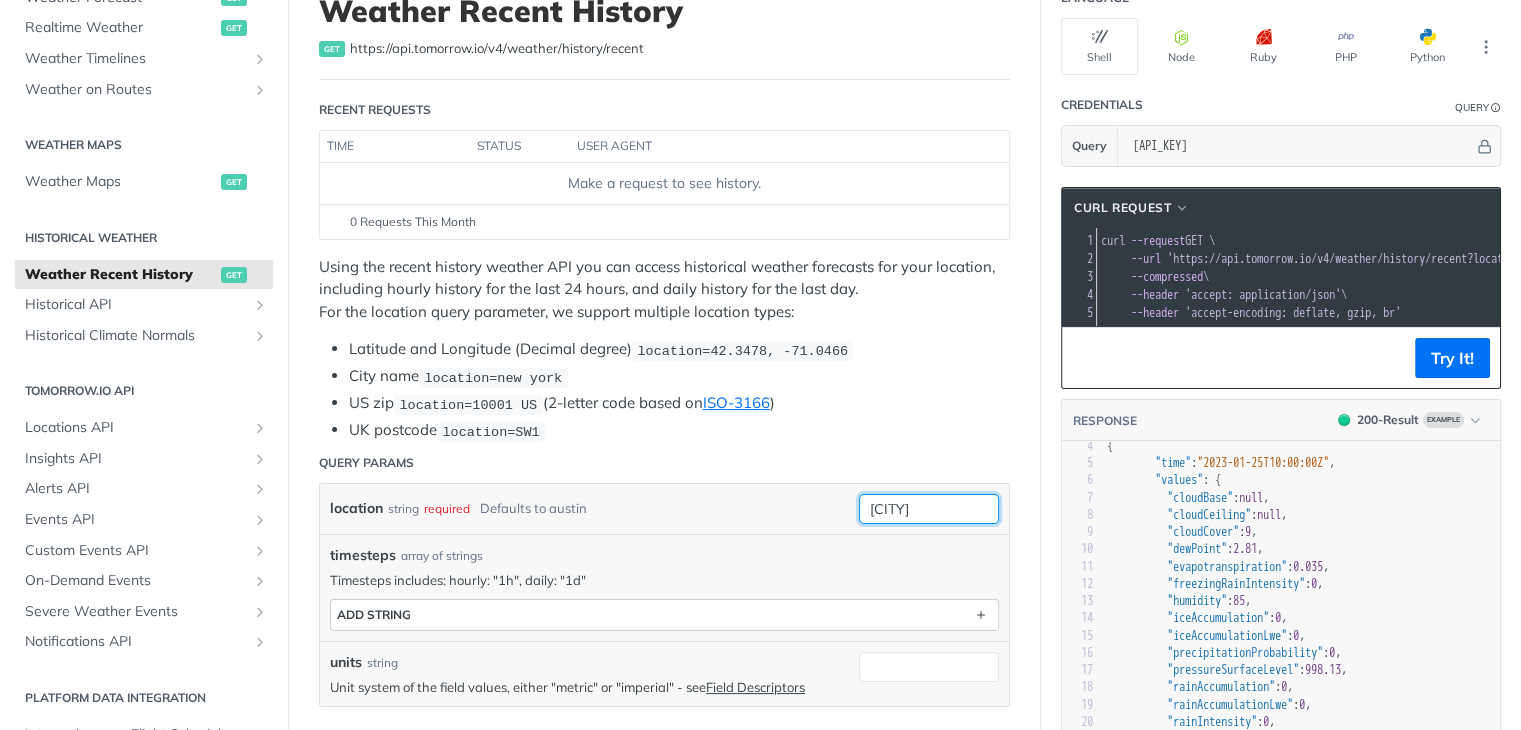type on "london" 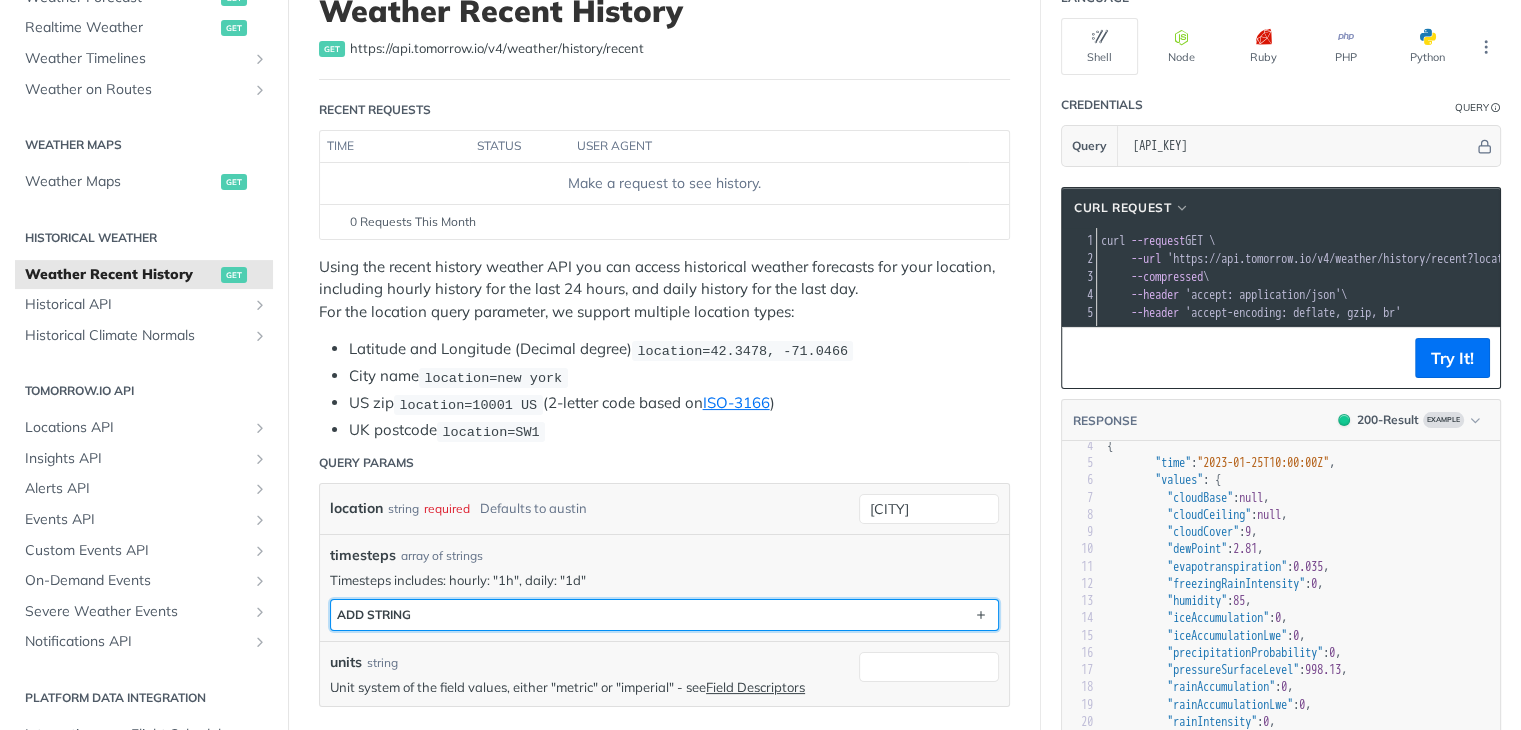click on "ADD    string" at bounding box center (664, 615) 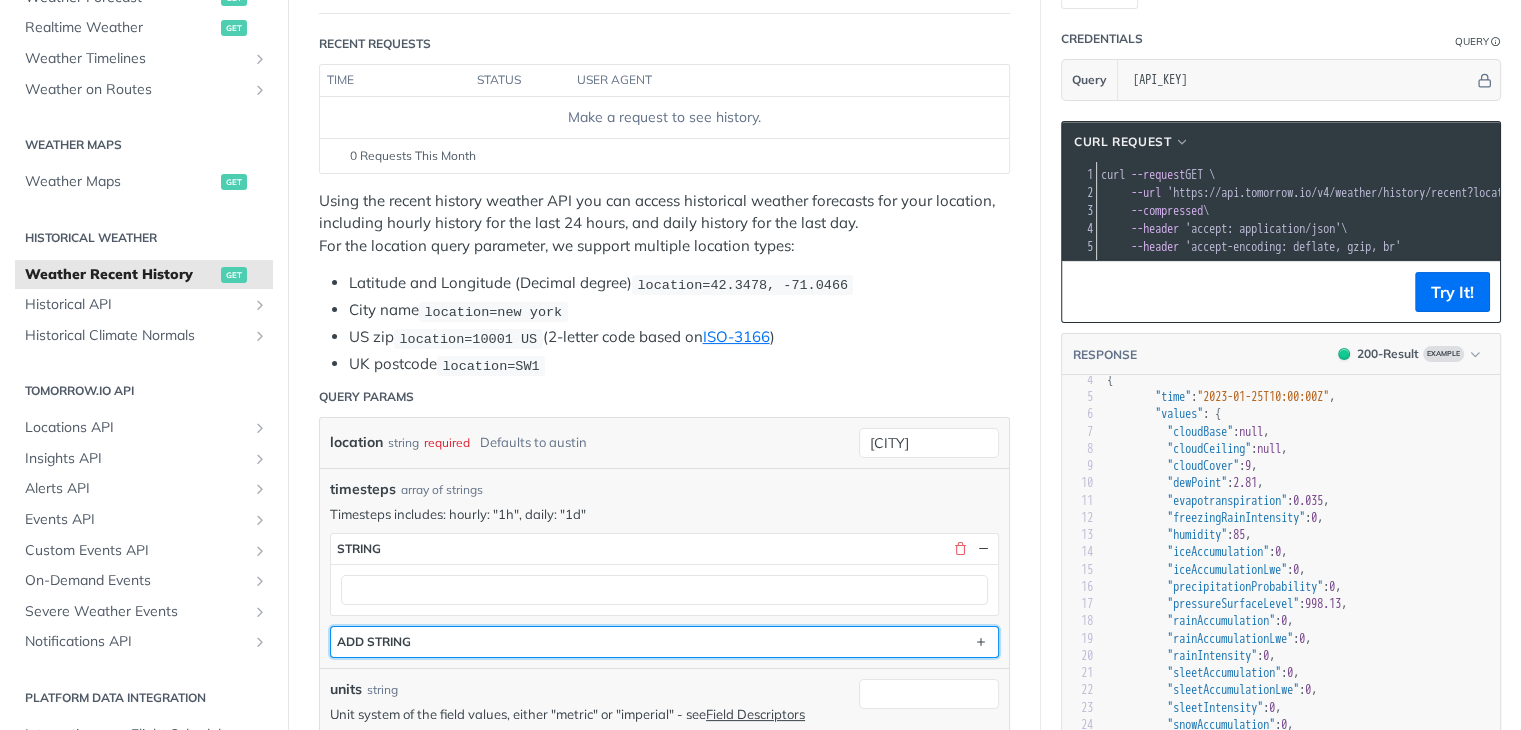 scroll, scrollTop: 216, scrollLeft: 0, axis: vertical 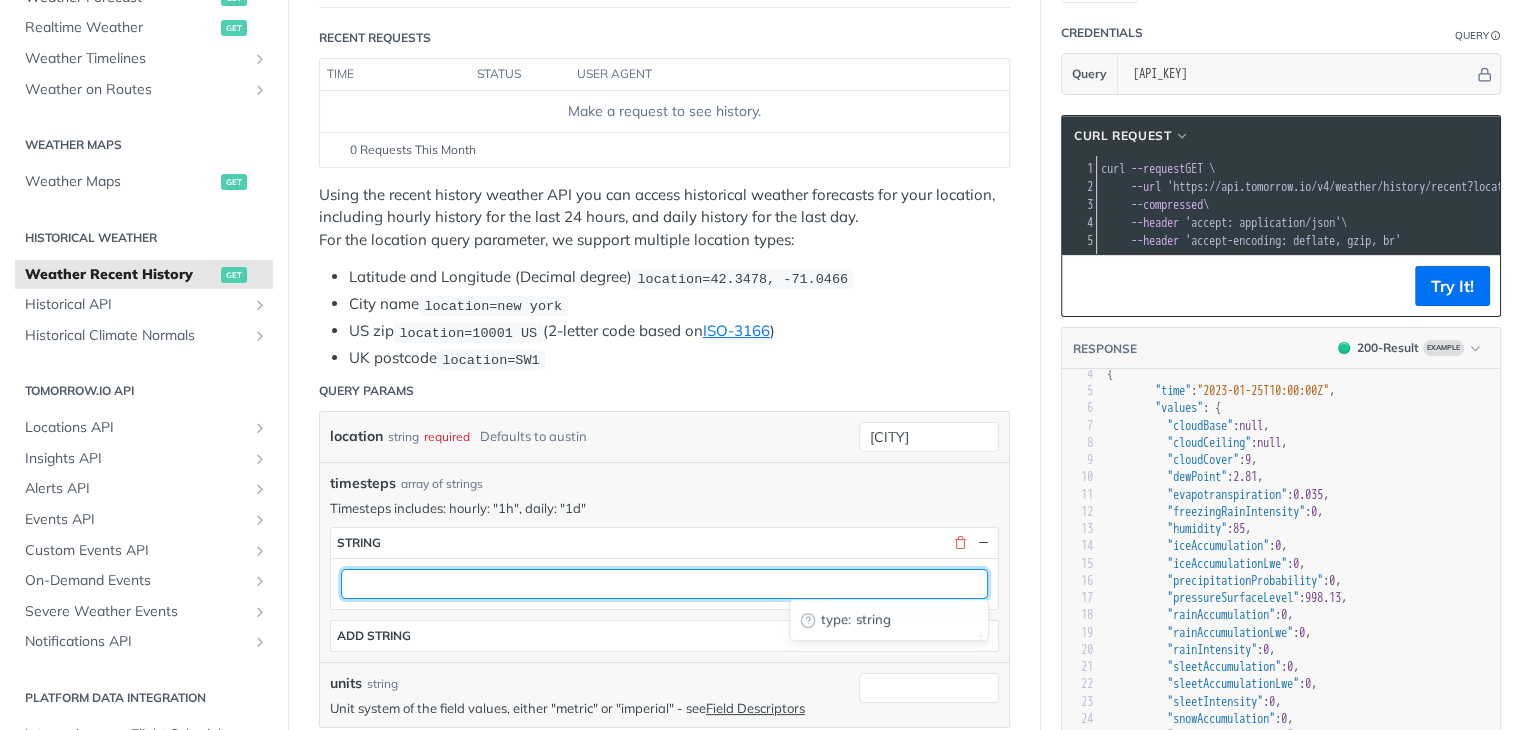 click at bounding box center (664, 584) 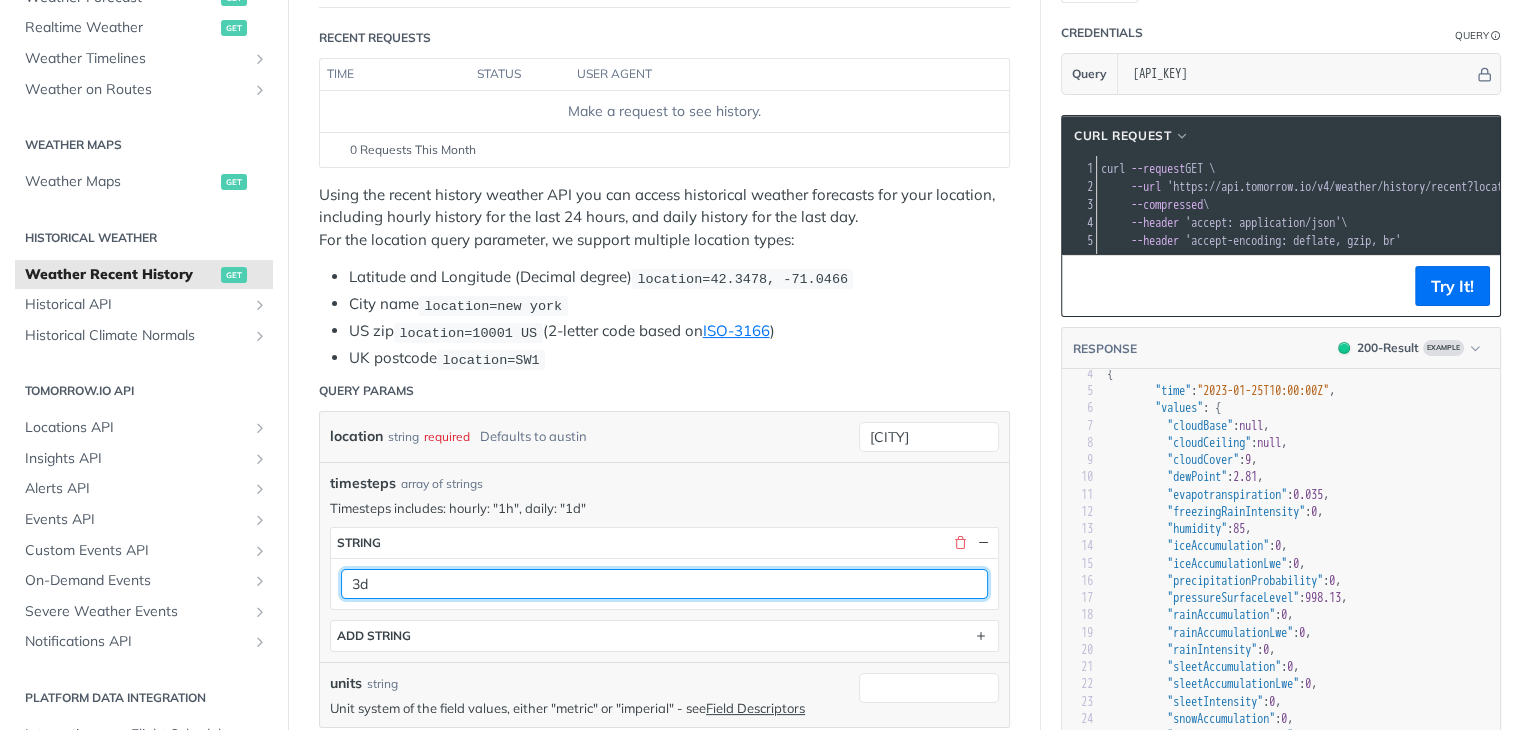 type on "3d" 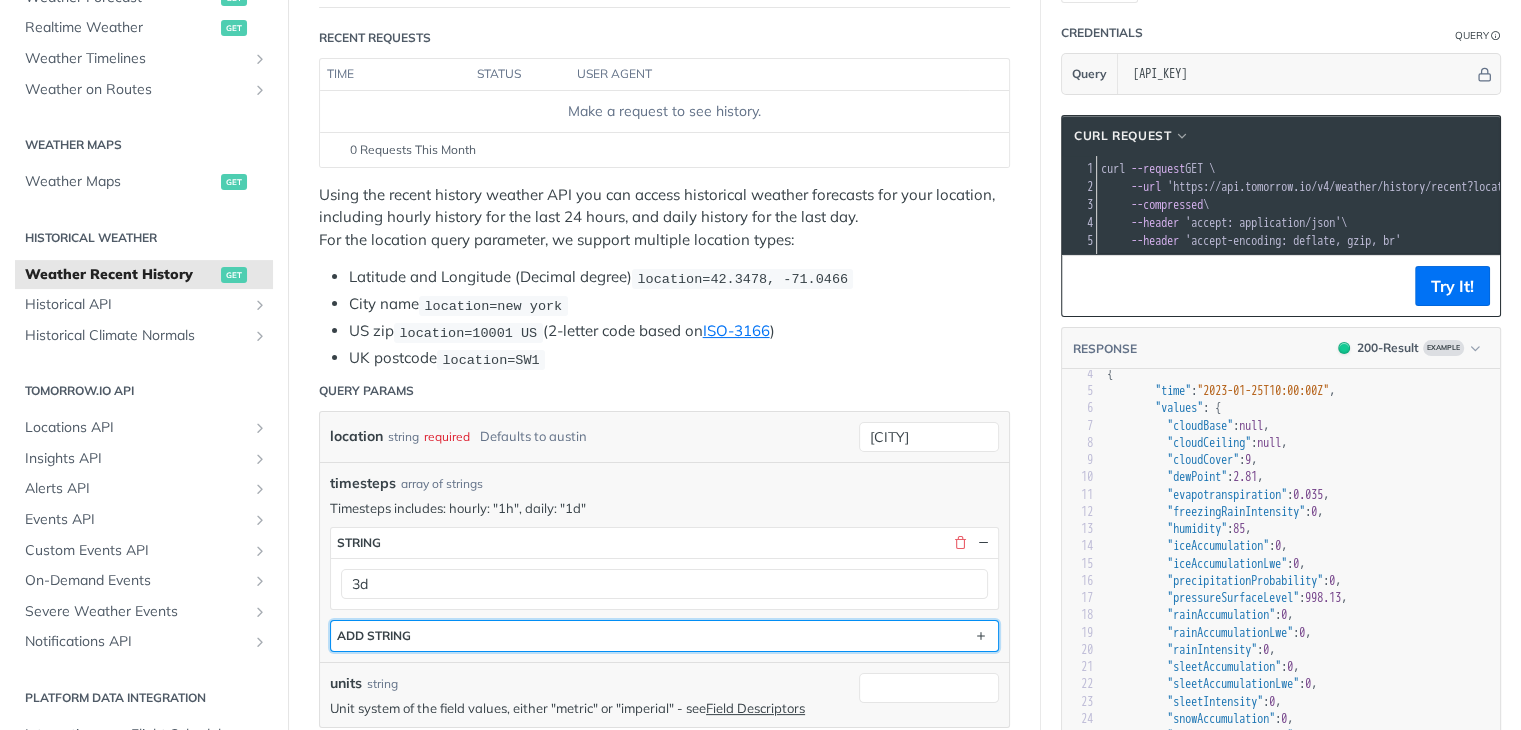 type 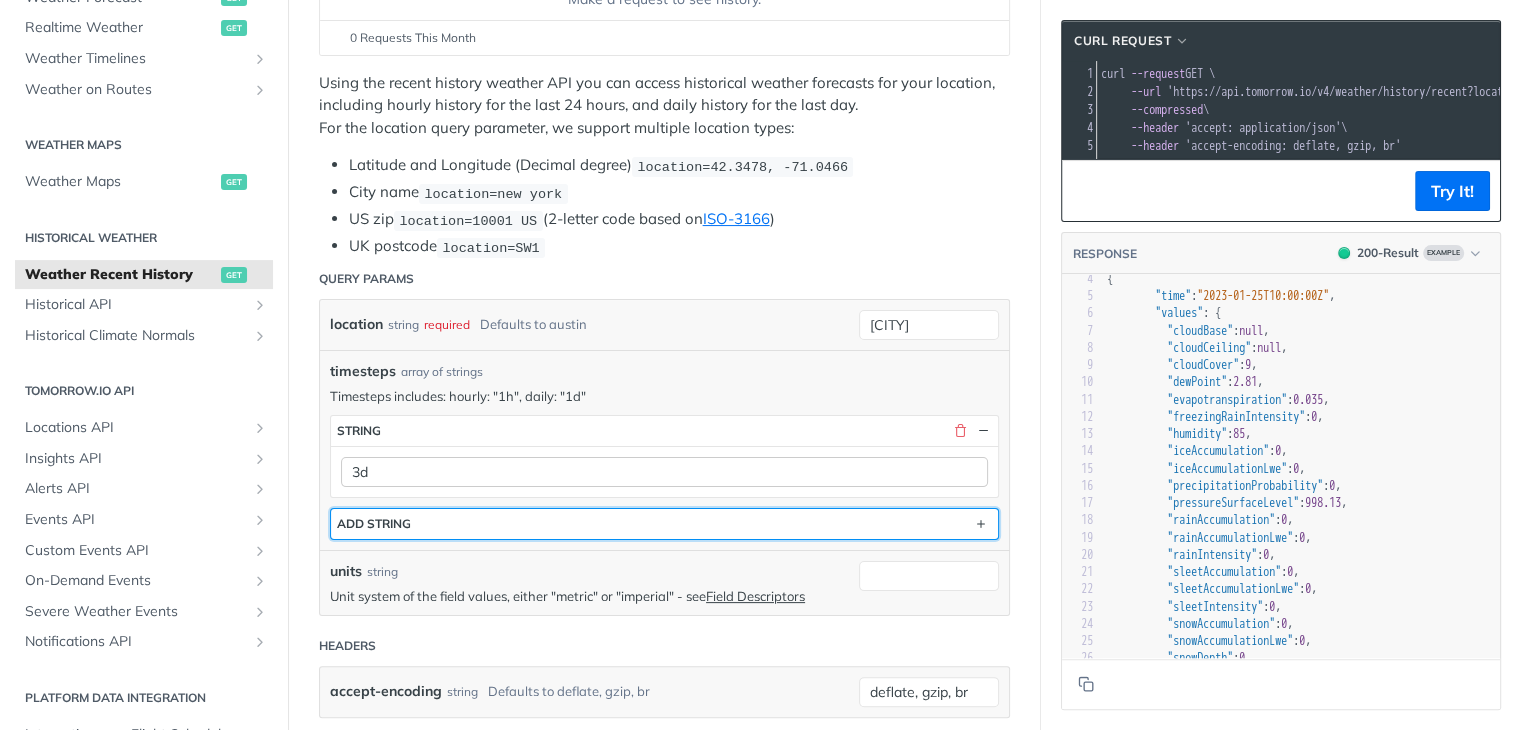 scroll, scrollTop: 338, scrollLeft: 0, axis: vertical 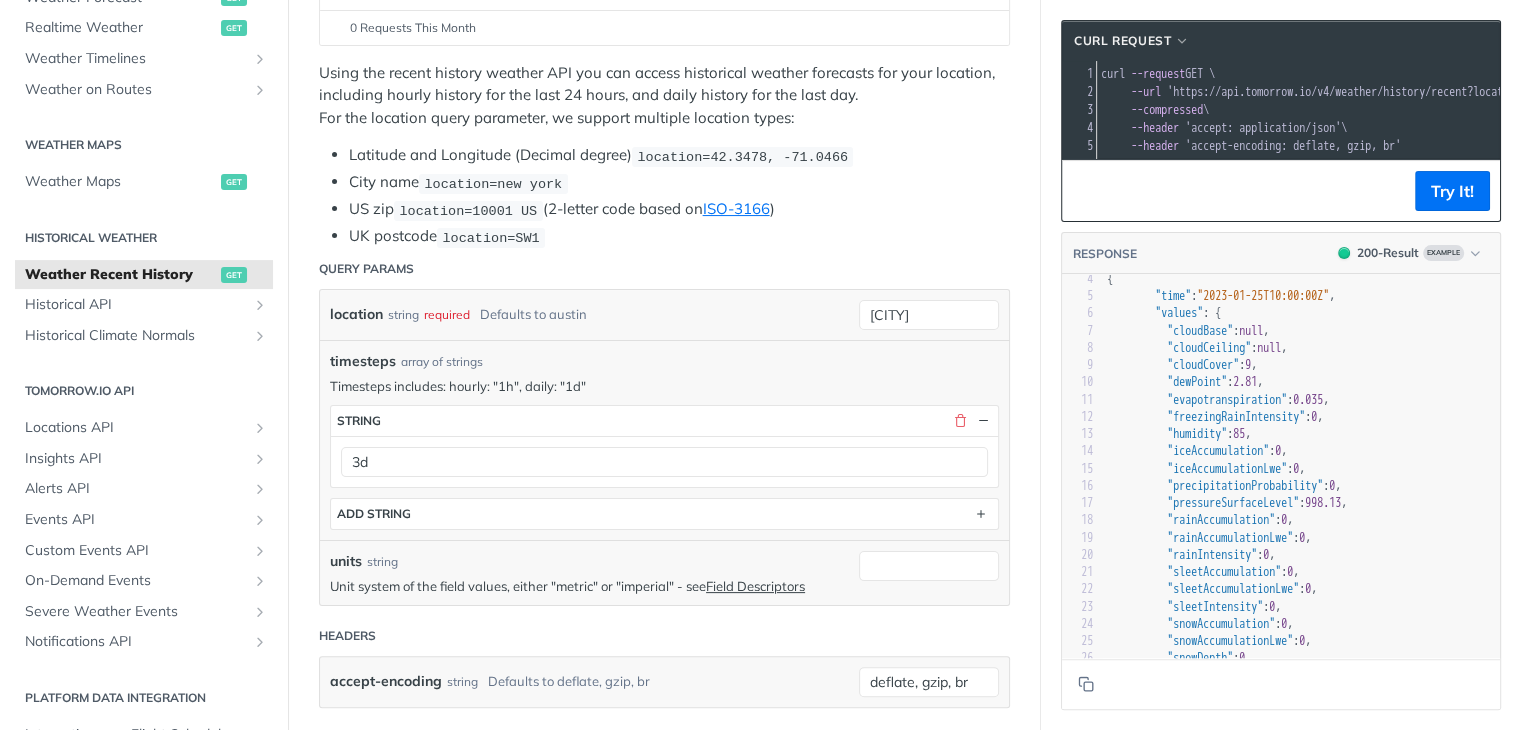 click on "Timesteps includes: hourly: "1h", daily: "1d"" at bounding box center (664, 386) 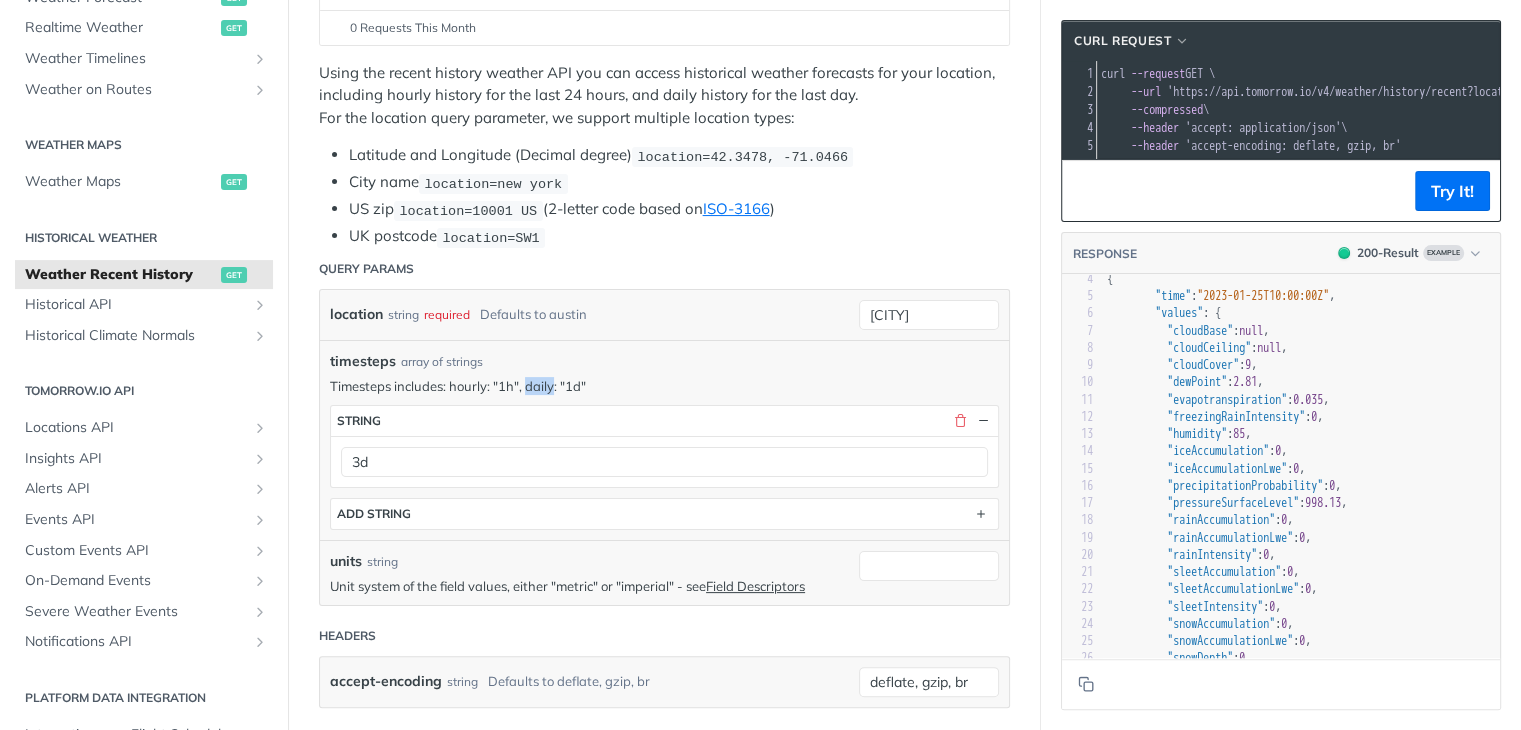 click on "Timesteps includes: hourly: "1h", daily: "1d"" at bounding box center [664, 386] 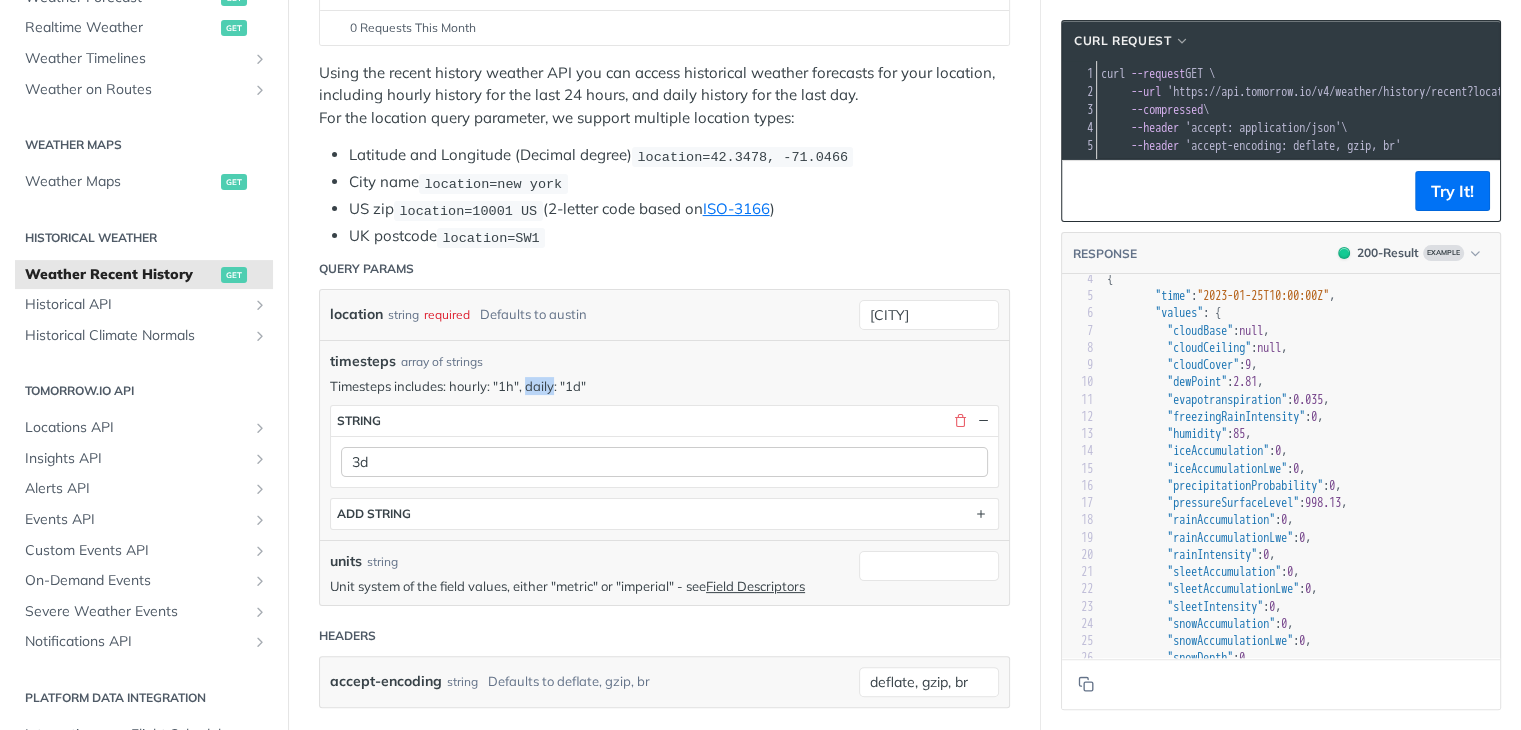 copy on "daily" 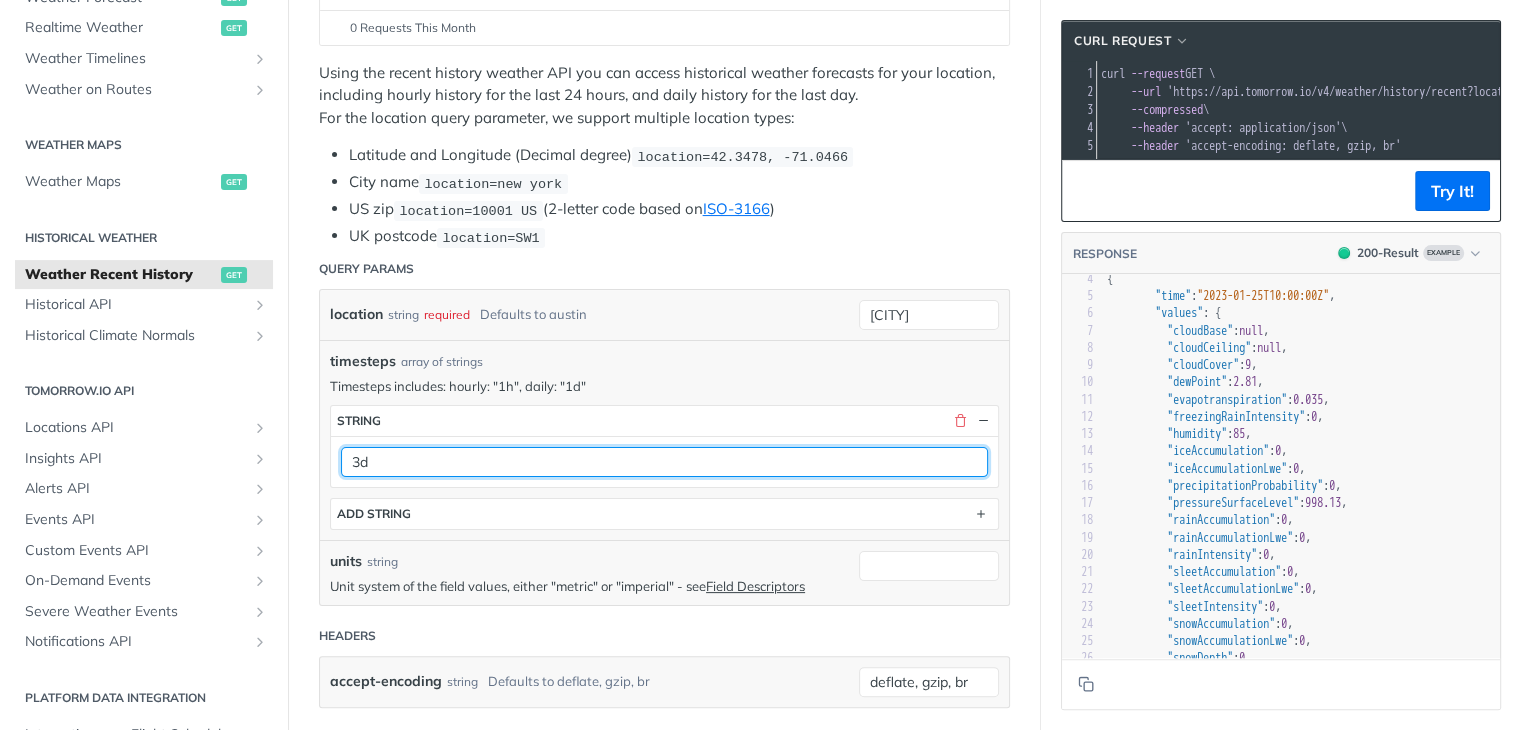 click on "3d" at bounding box center [664, 462] 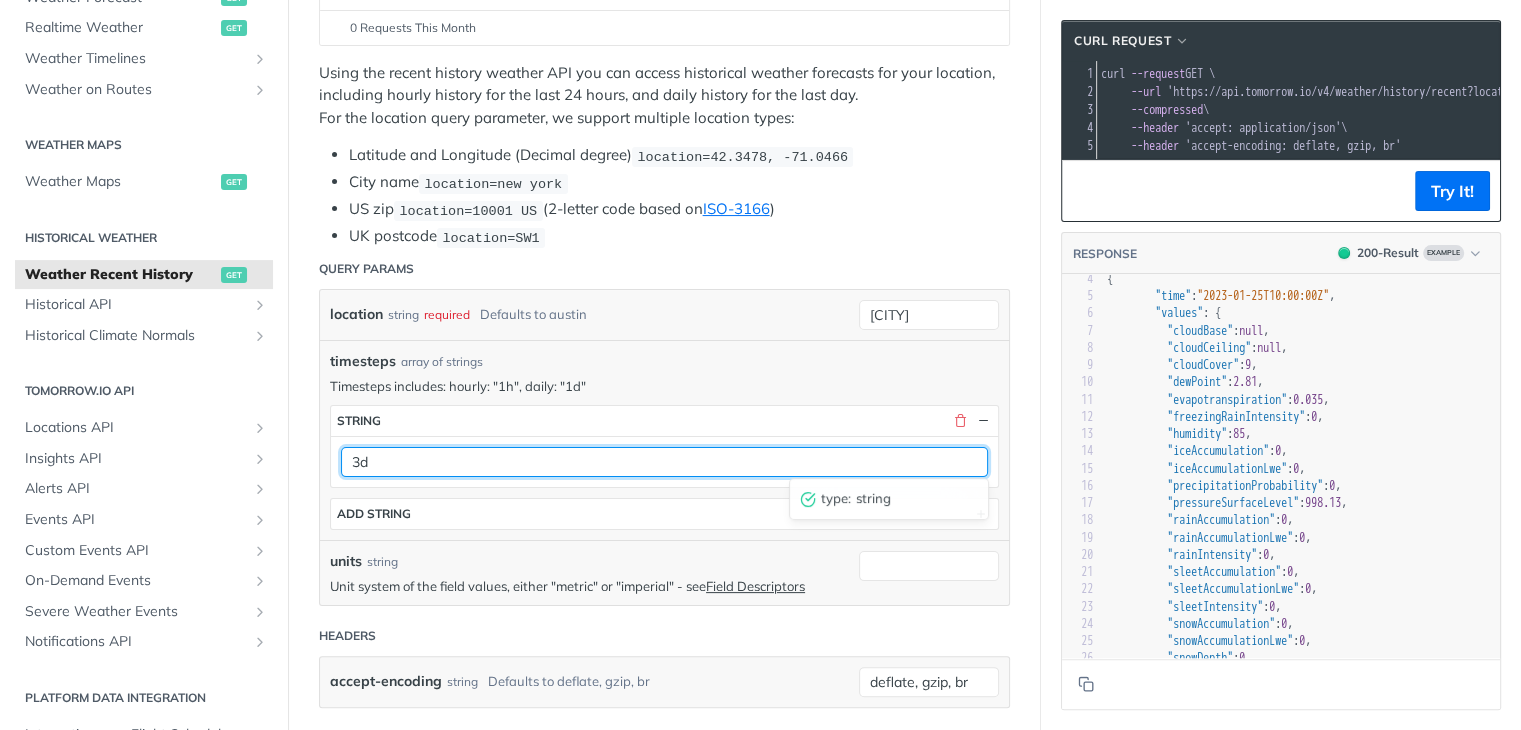 paste on "daily" 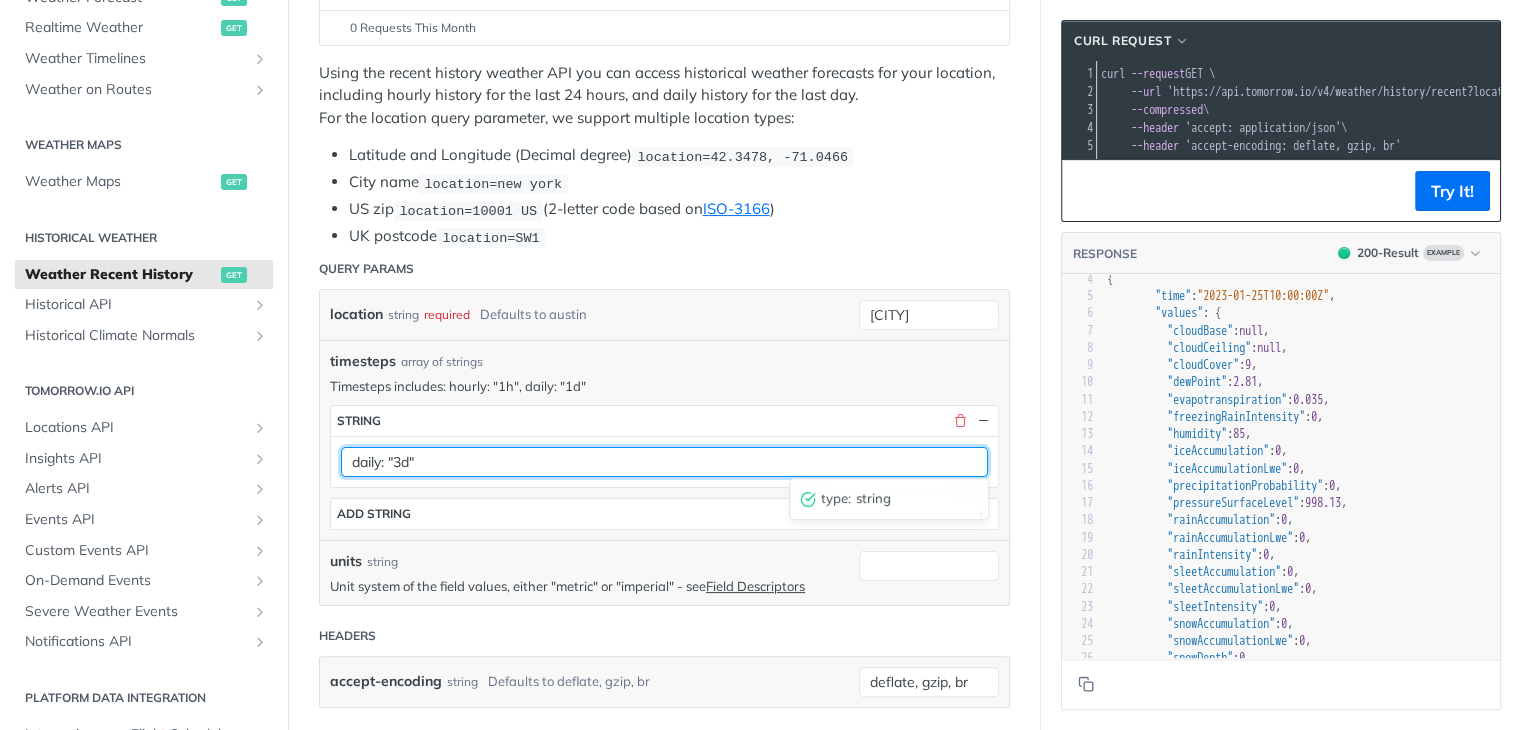 type on "daily: "3d"" 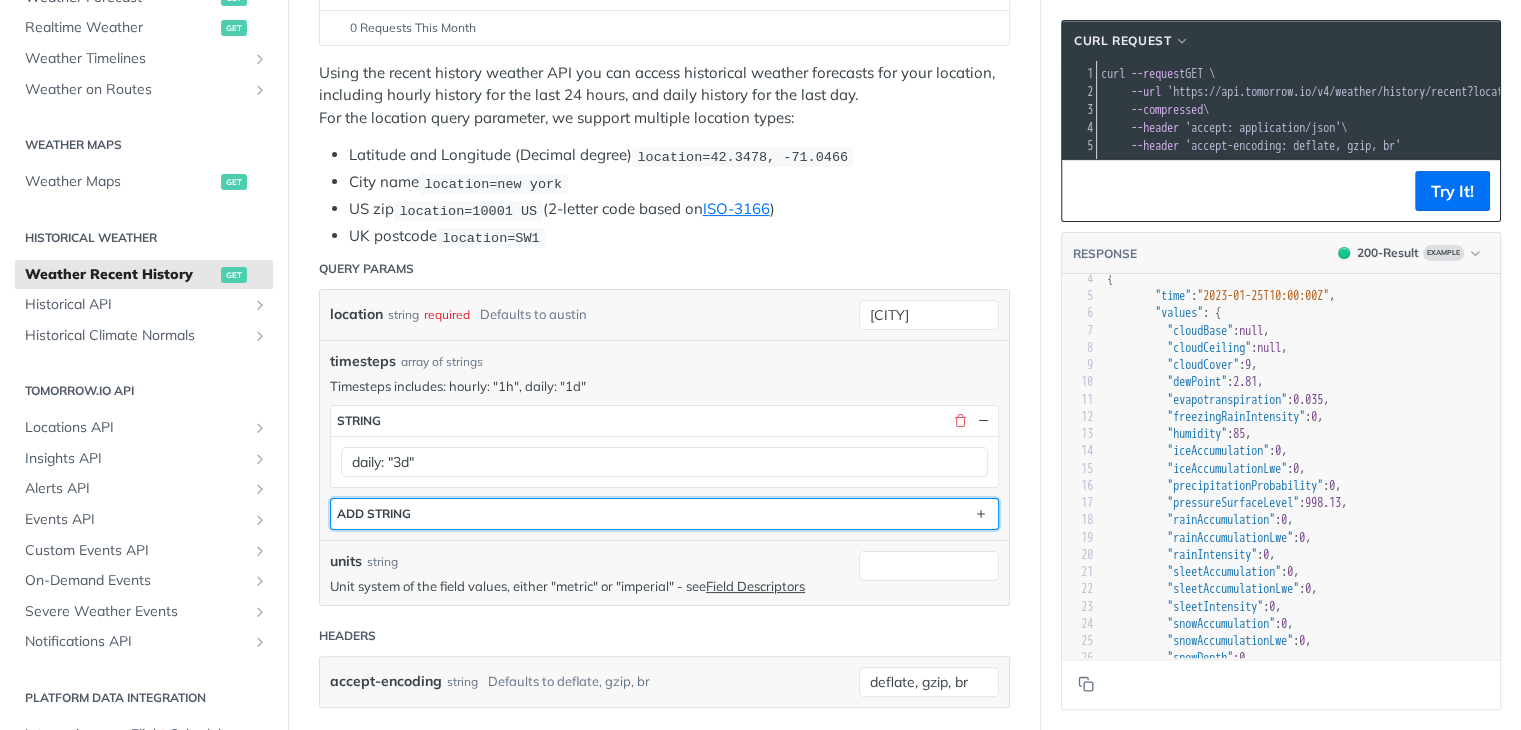 click on "ADD    string" at bounding box center (664, 514) 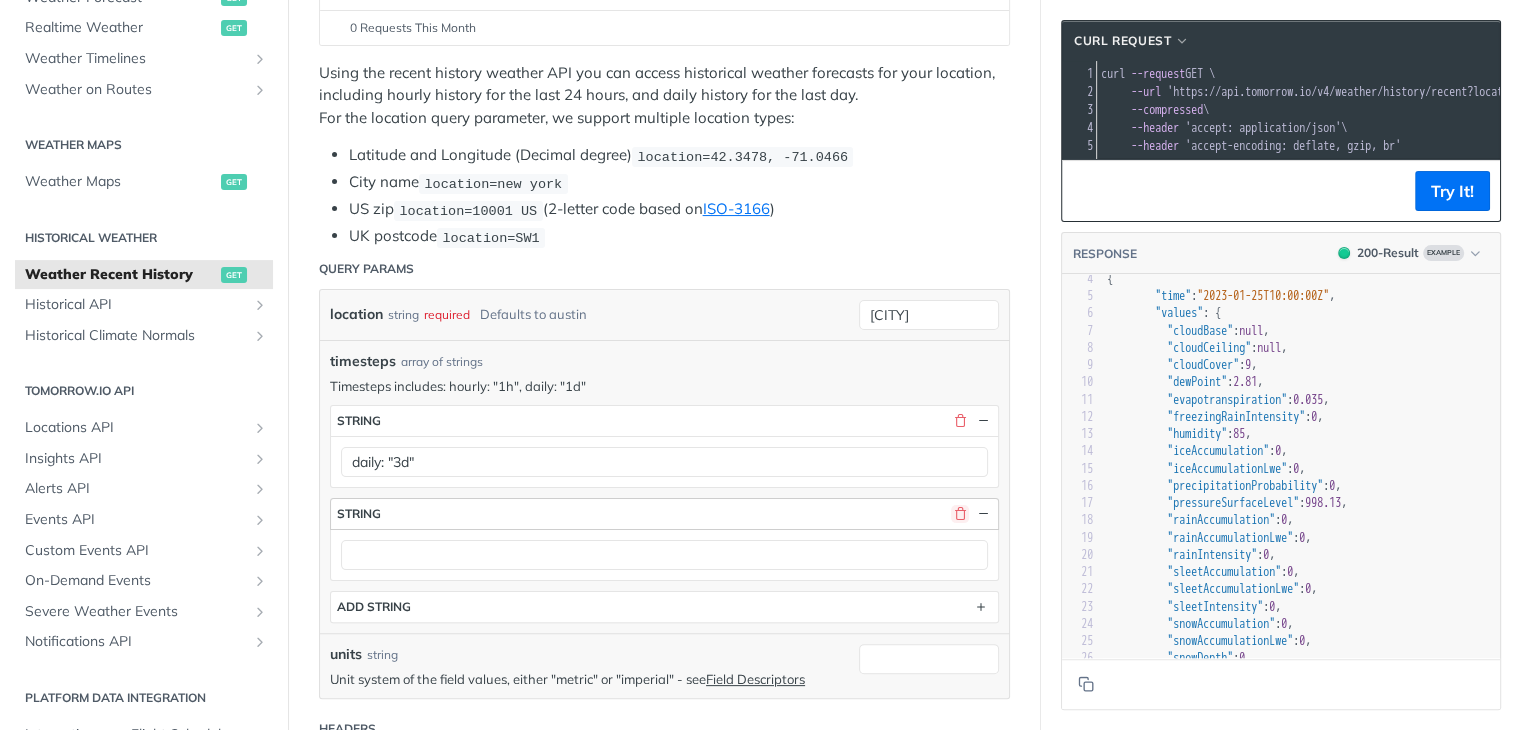 click at bounding box center [960, 514] 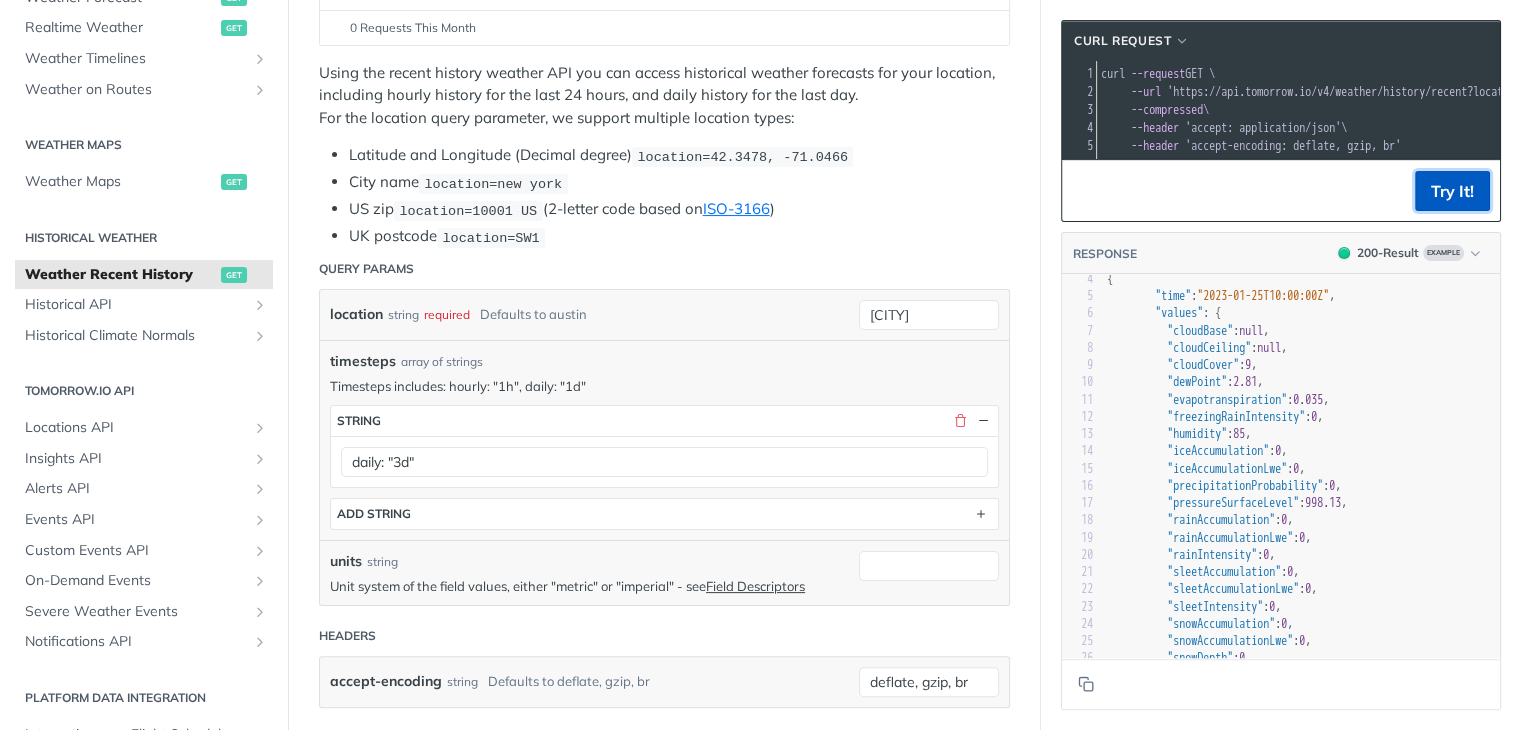 click on "Try It!" at bounding box center [1452, 191] 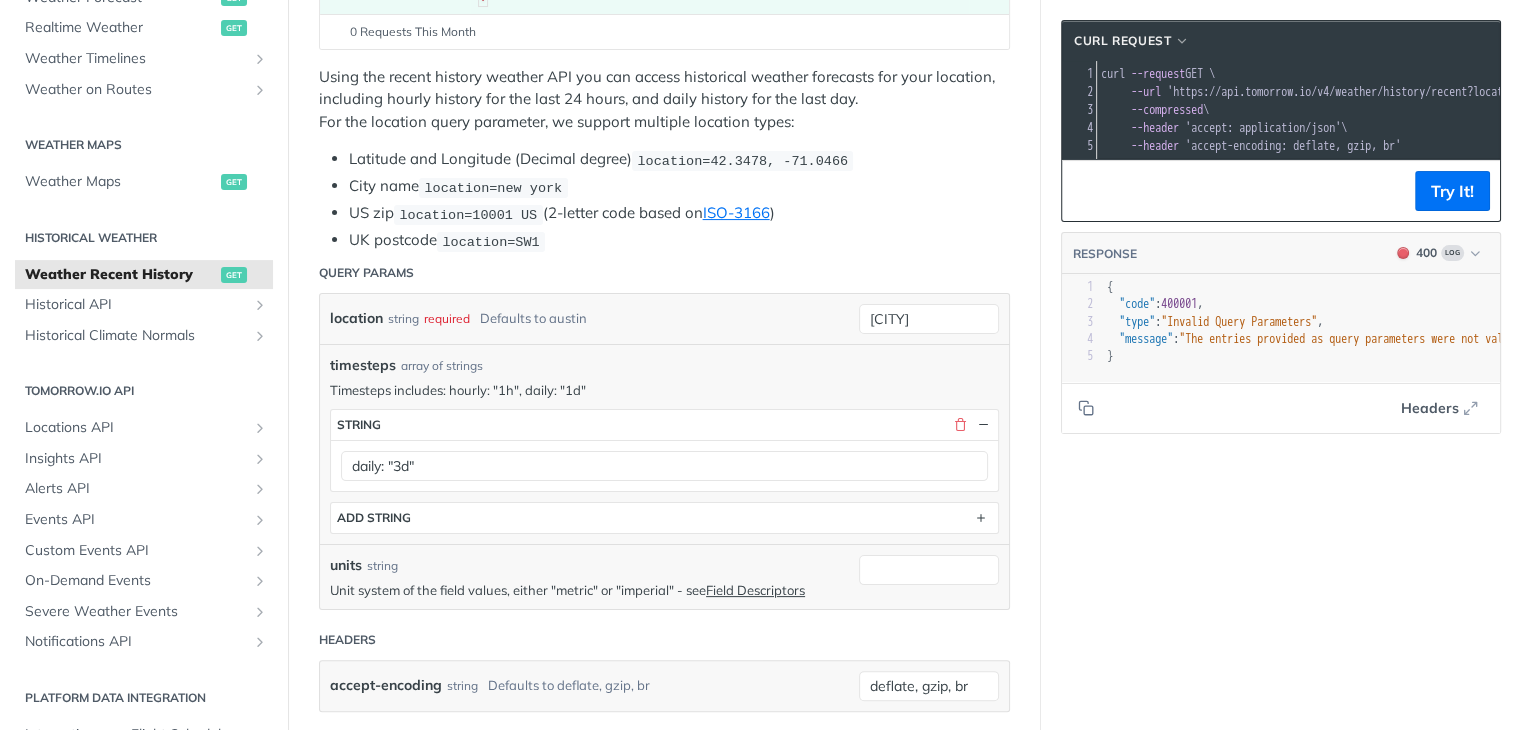 scroll, scrollTop: 0, scrollLeft: 0, axis: both 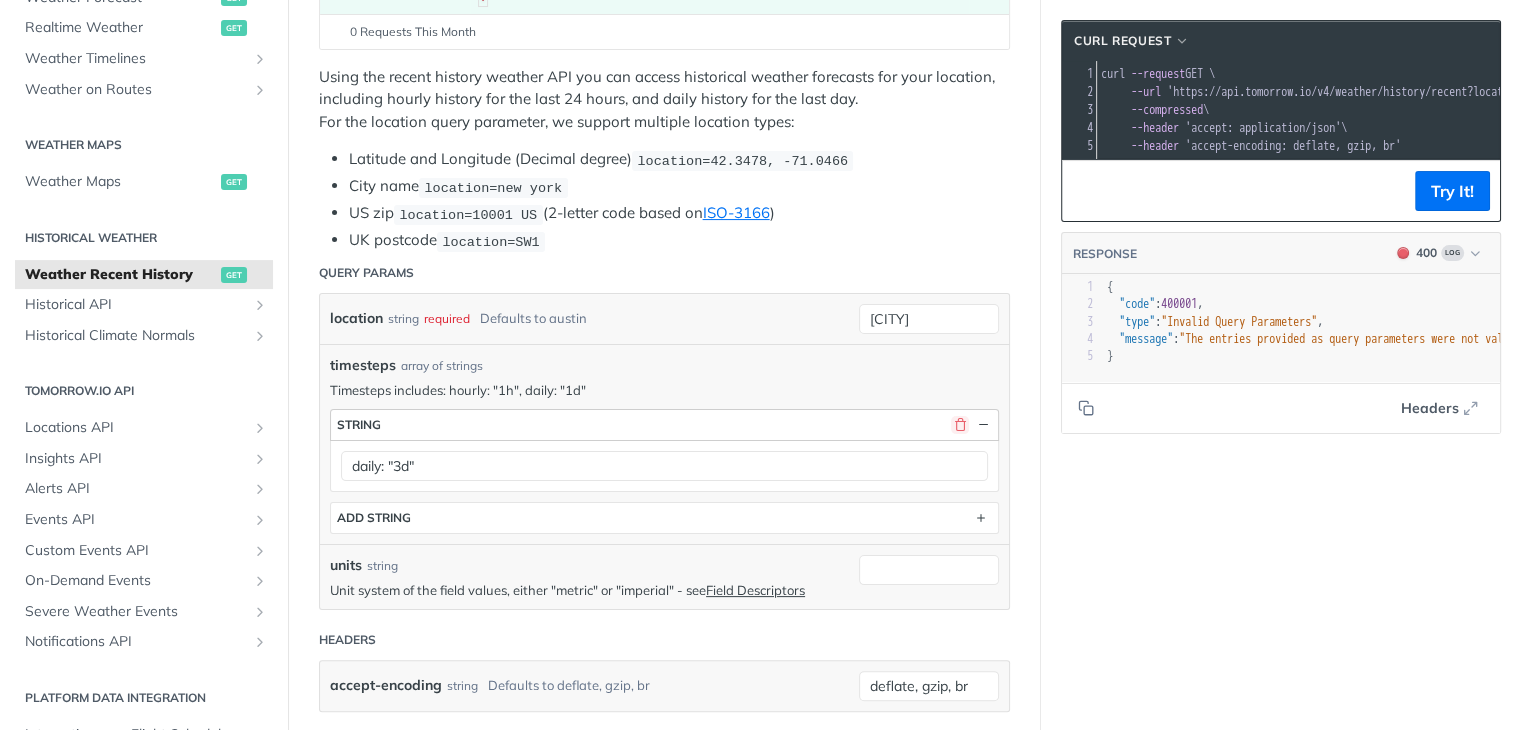 click at bounding box center (960, 425) 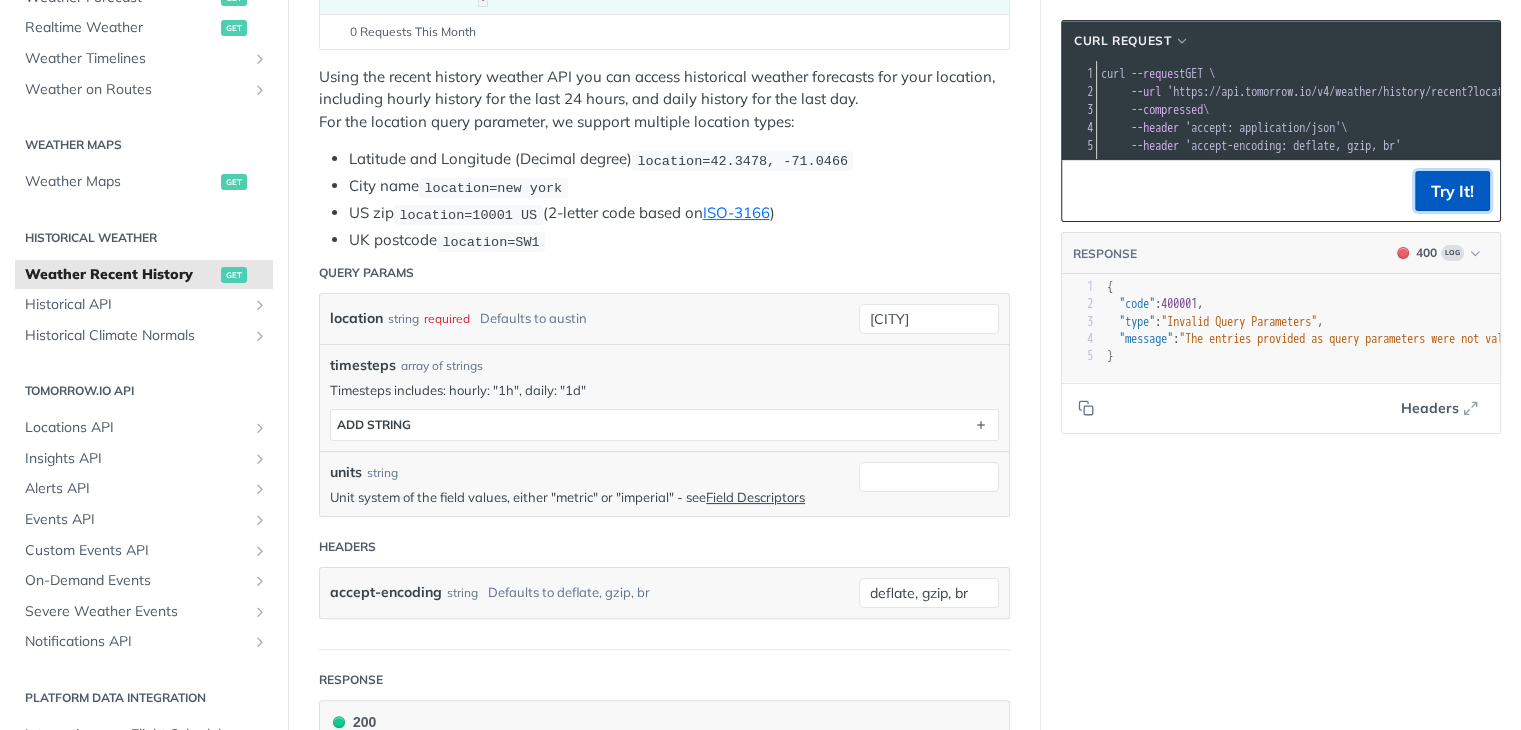 click on "Try It!" at bounding box center [1452, 191] 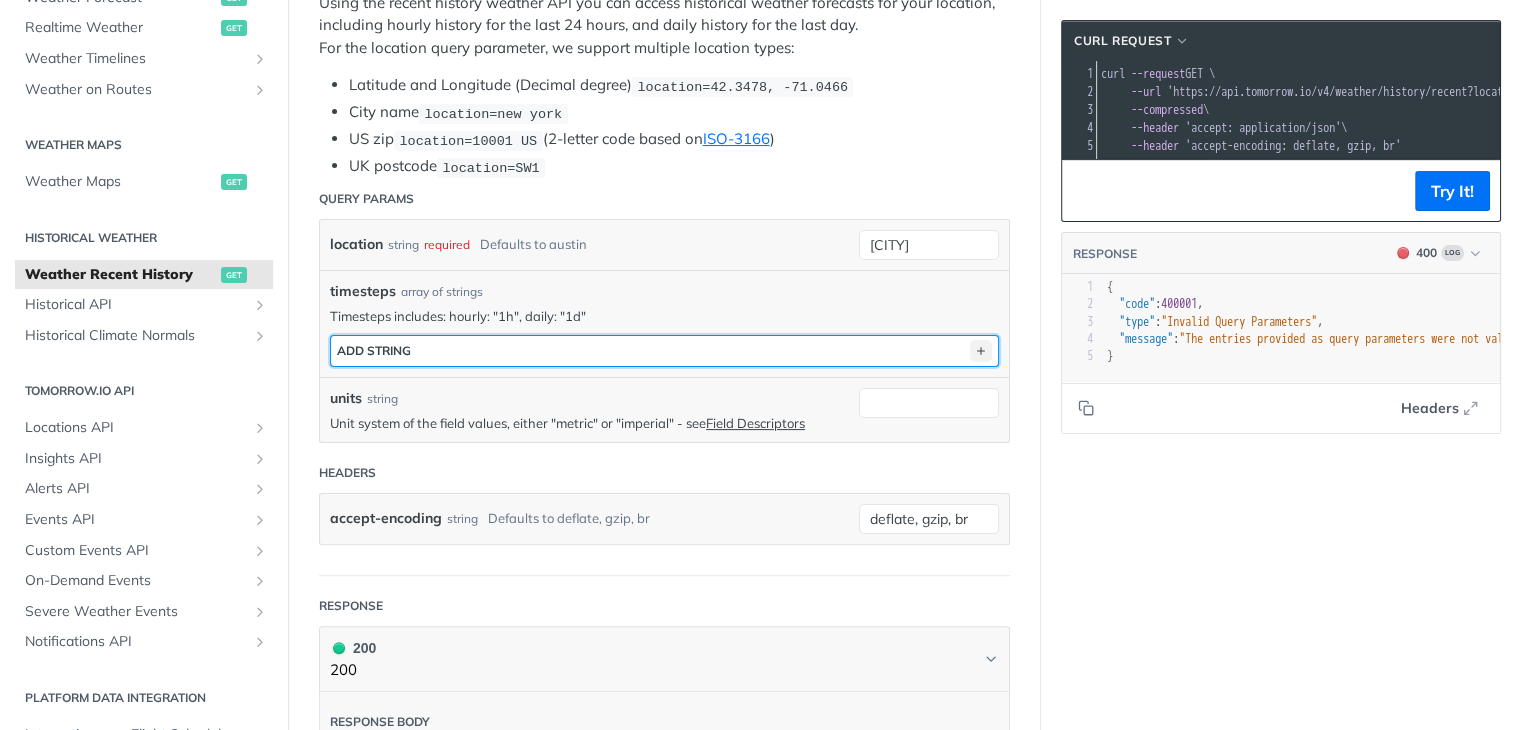 click at bounding box center (981, 351) 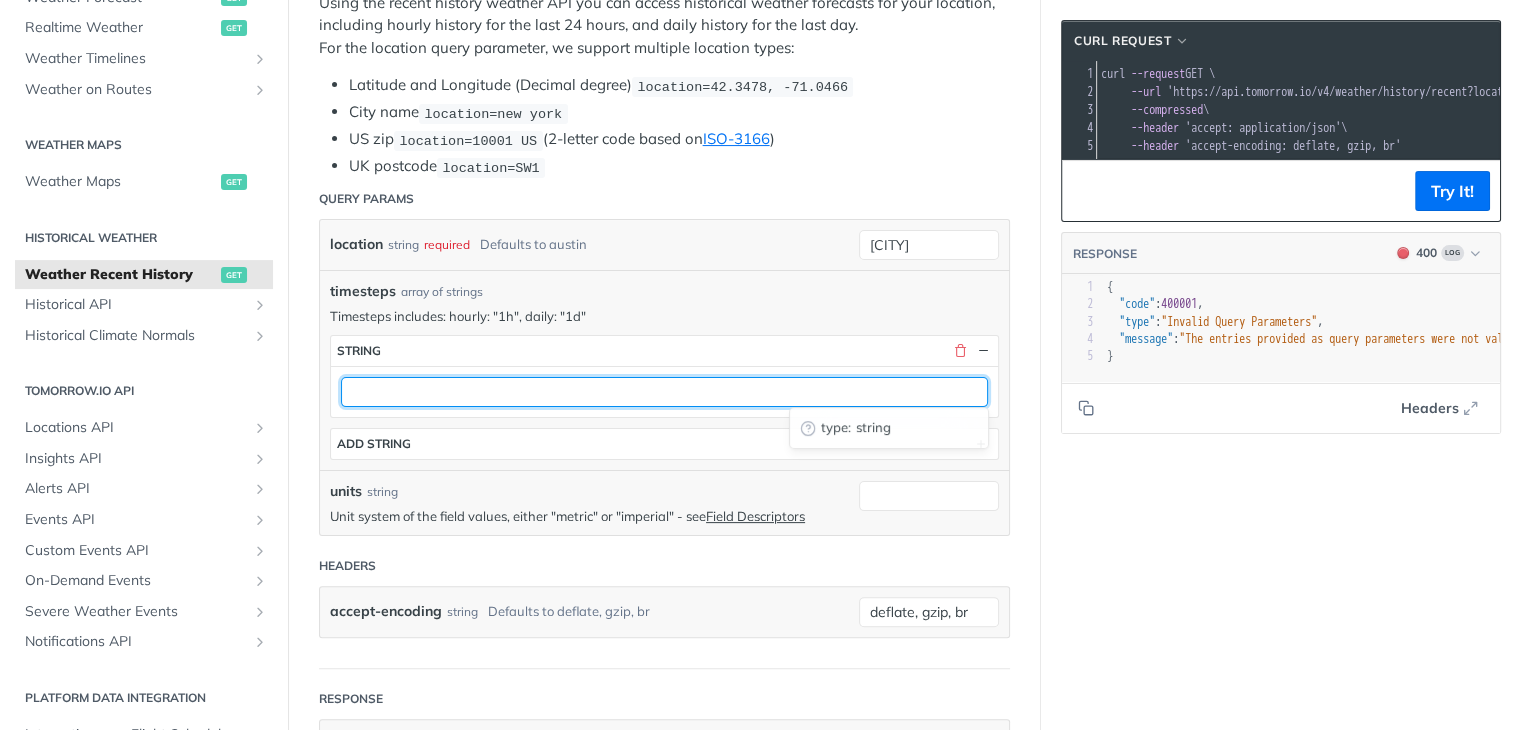 click at bounding box center (664, 392) 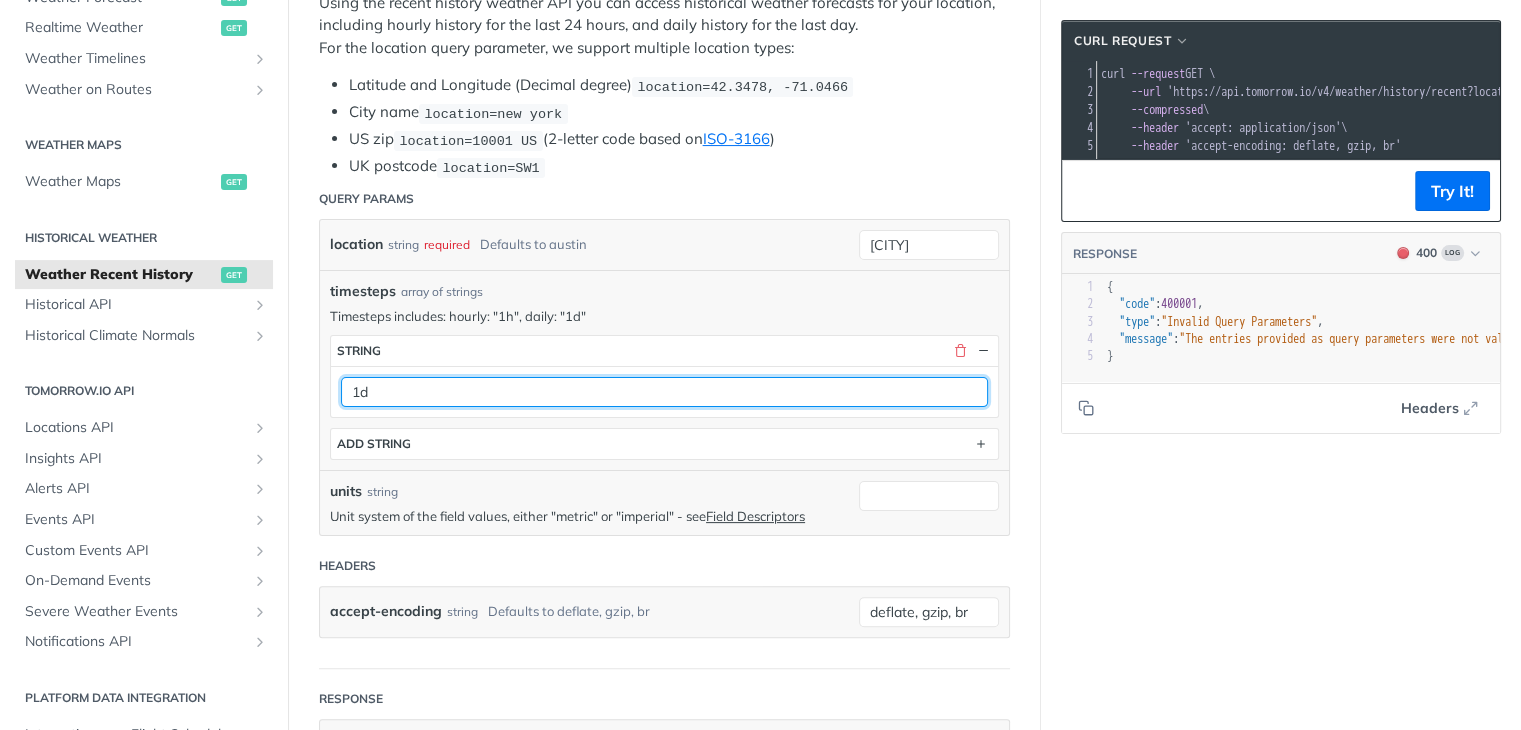 type on "1d" 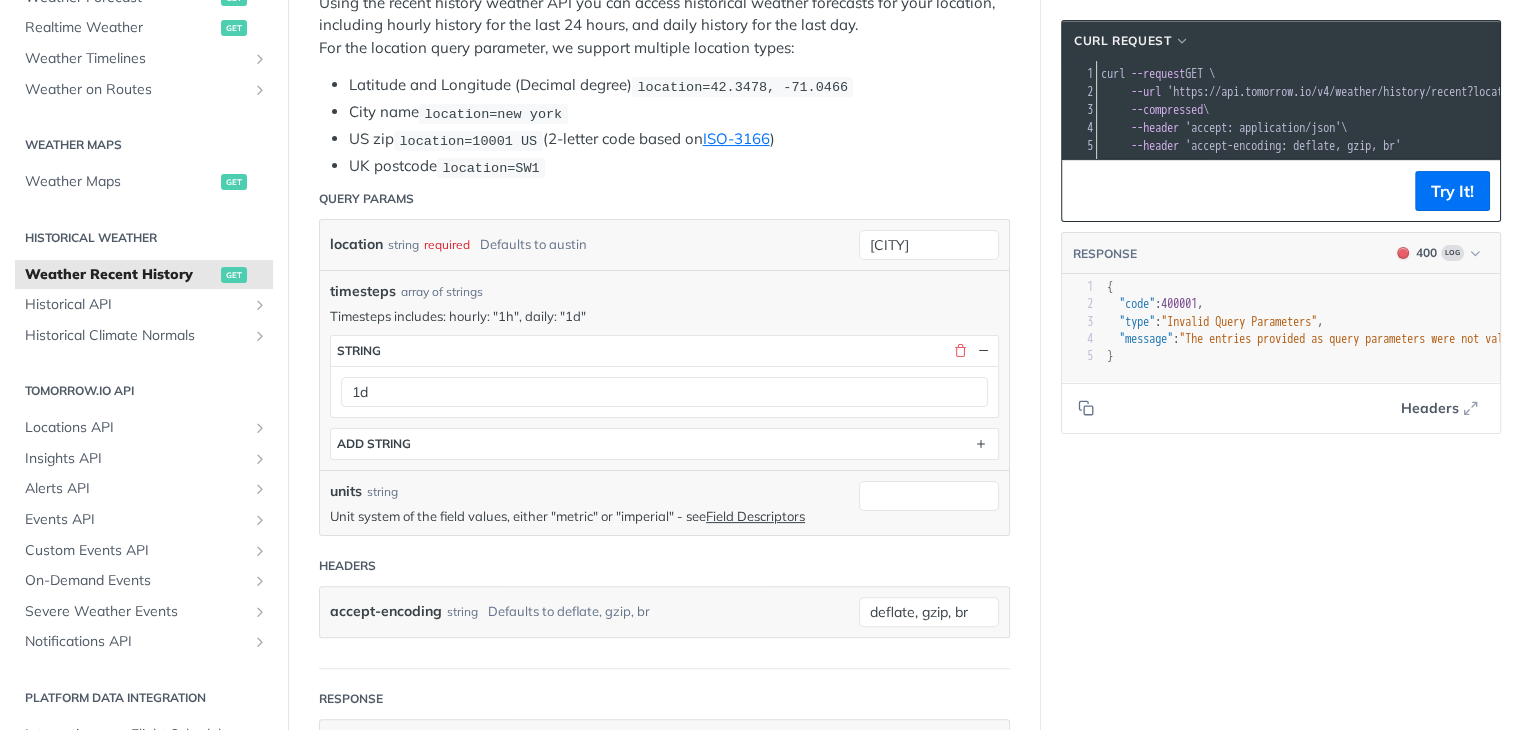 click on "Try It!" at bounding box center [1281, 190] 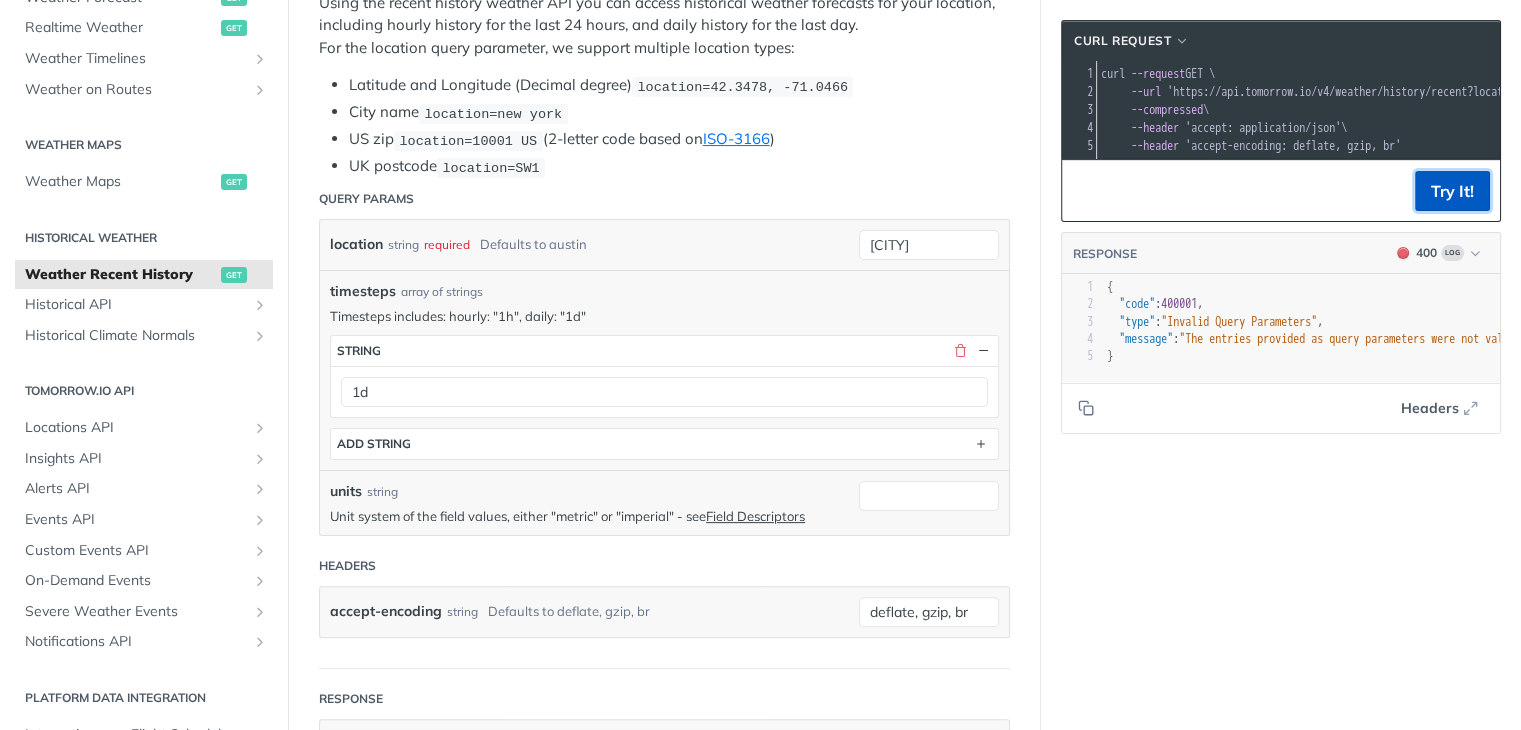 click on "Try It!" at bounding box center (1452, 191) 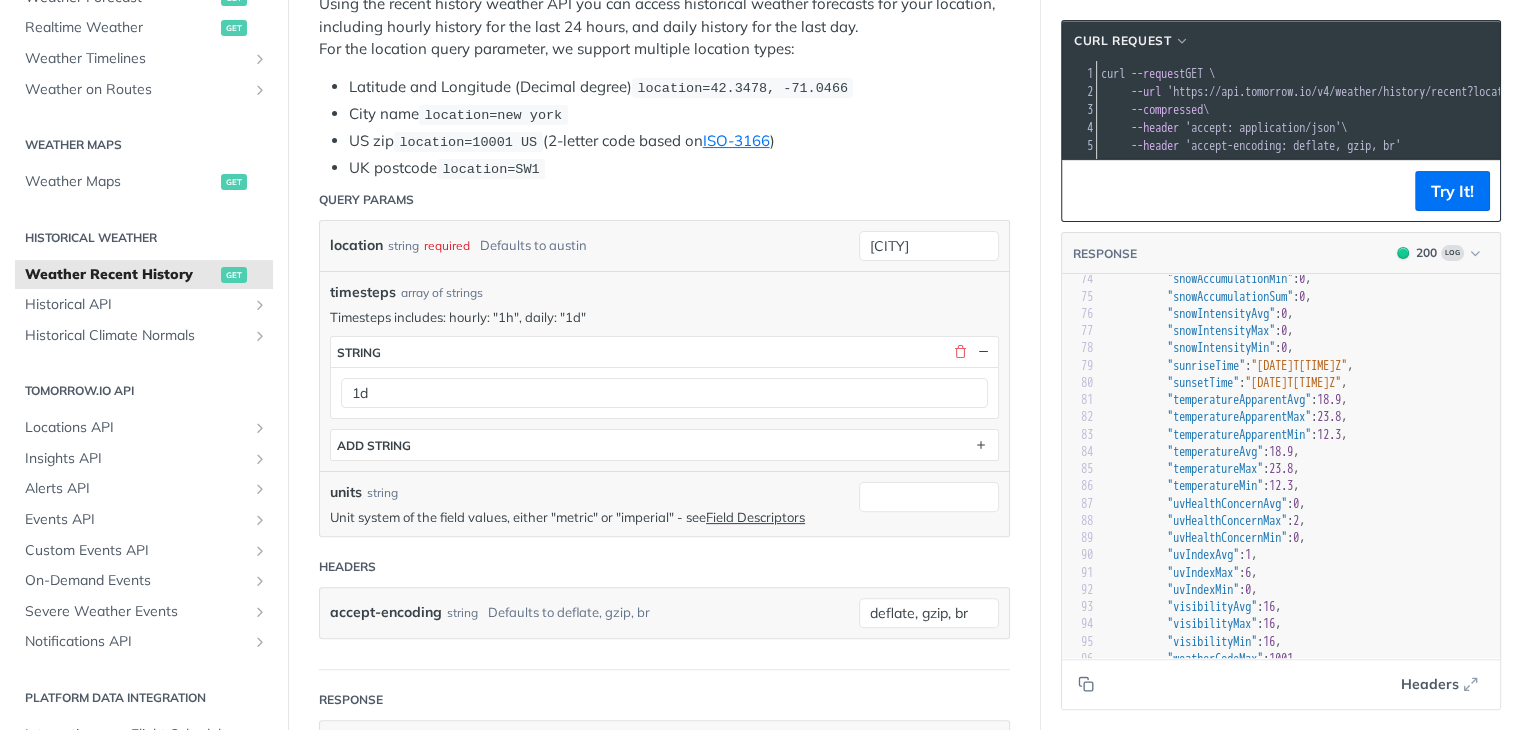 scroll, scrollTop: 501, scrollLeft: 0, axis: vertical 